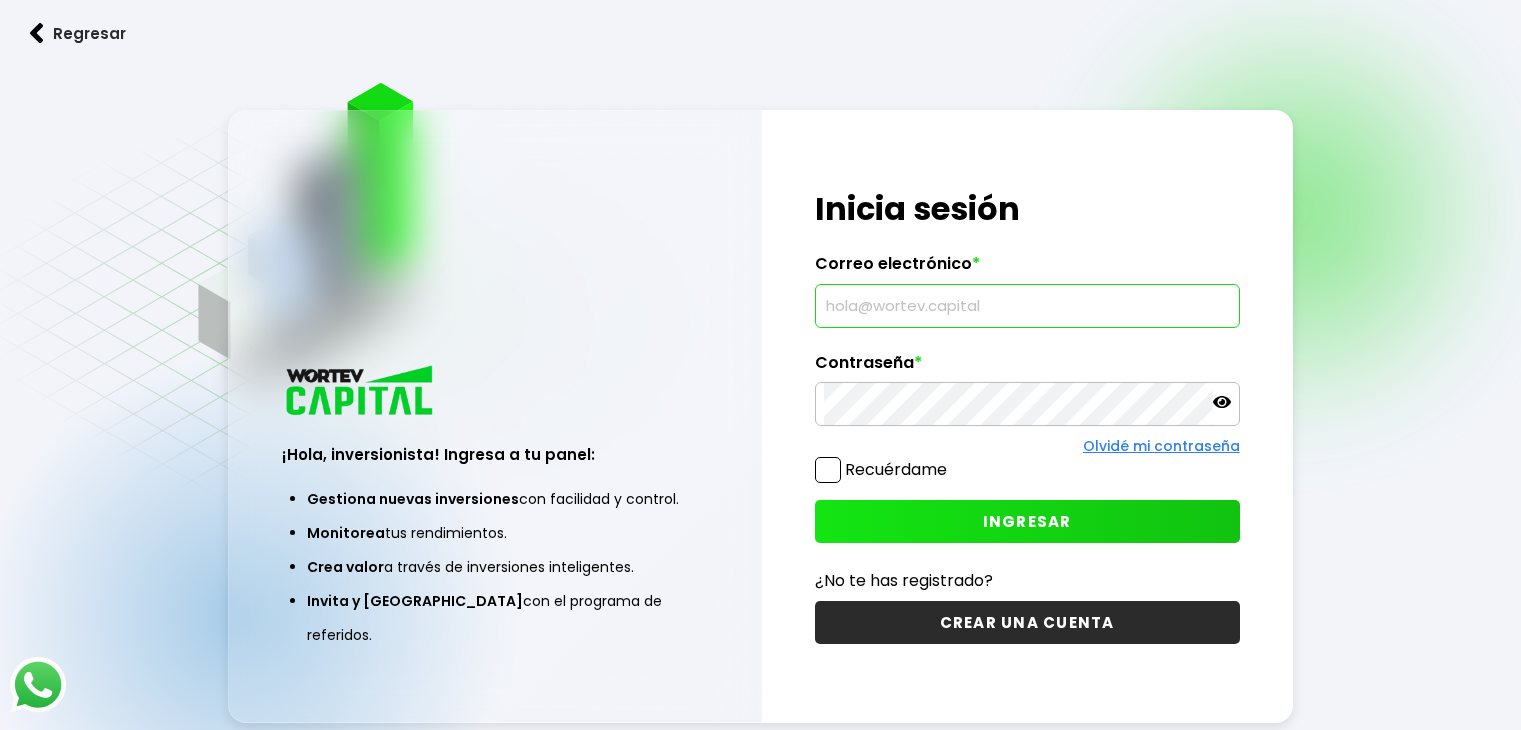scroll, scrollTop: 0, scrollLeft: 0, axis: both 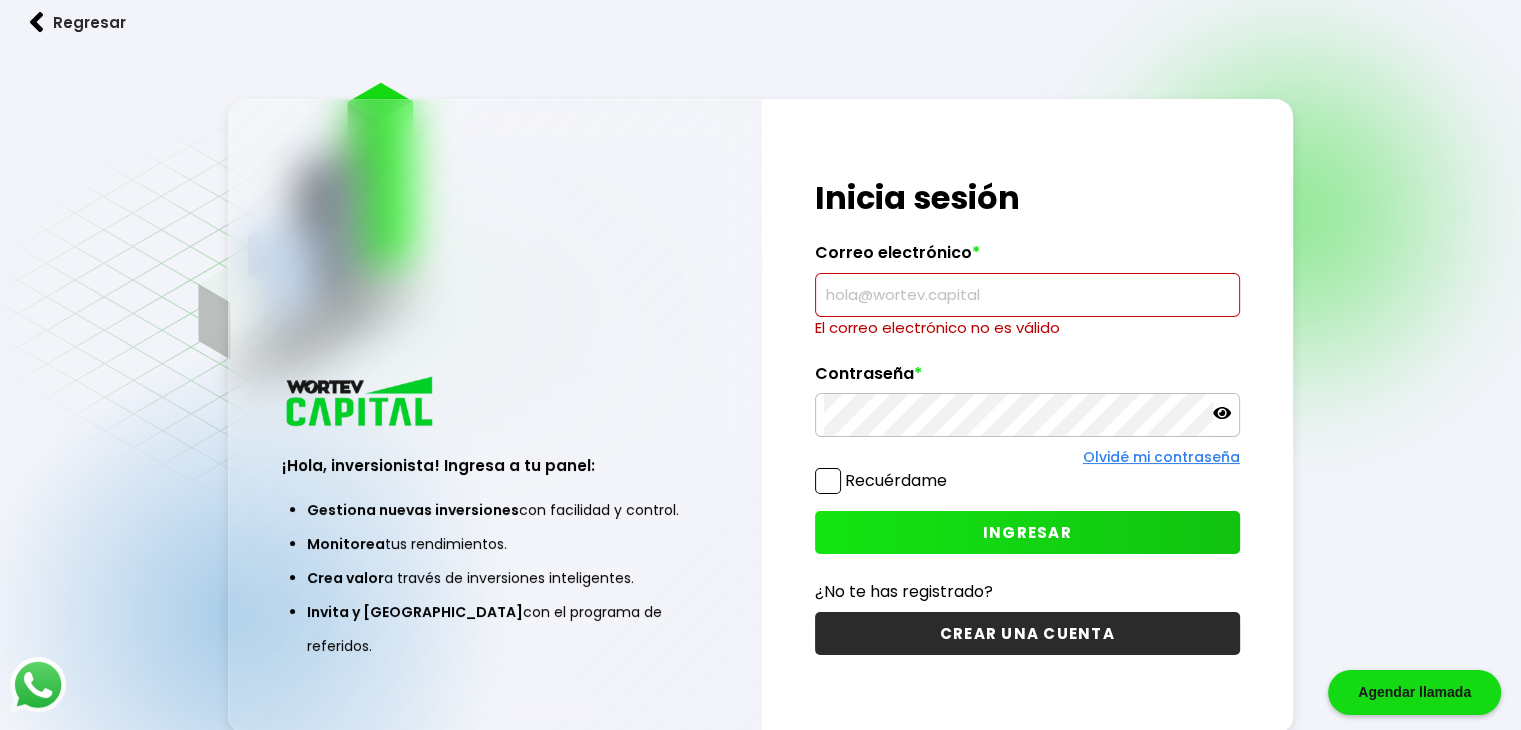 click on "¡Hola, inversionista! Ingresa tus credenciales para iniciar sesión Inicia sesión Correo electrónico * El correo electrónico no es válido Contraseña * Olvidé mi contraseña Recuérdame INGRESAR ¿No te has registrado? CREAR UNA CUENTA" at bounding box center [1027, 416] 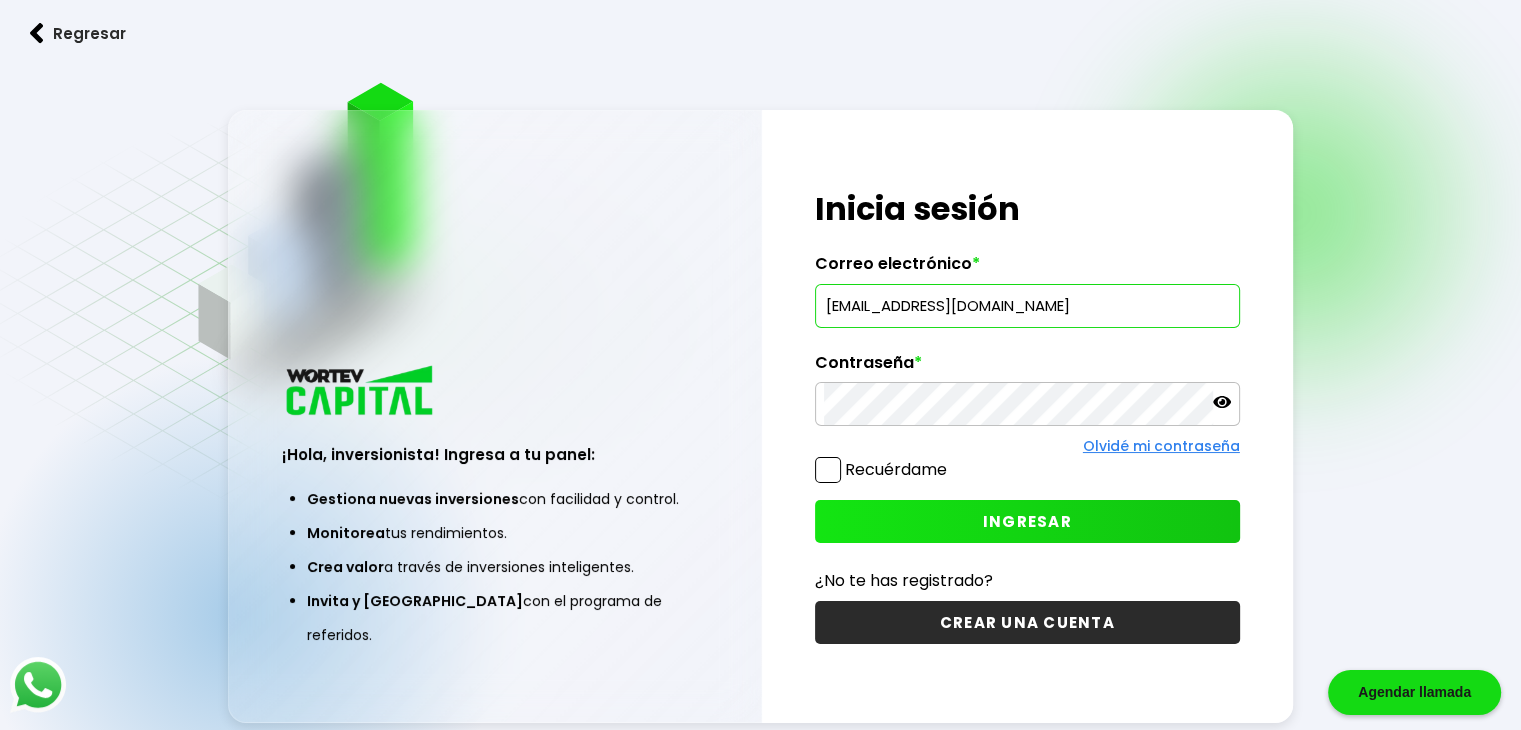 type on "[EMAIL_ADDRESS][DOMAIN_NAME]" 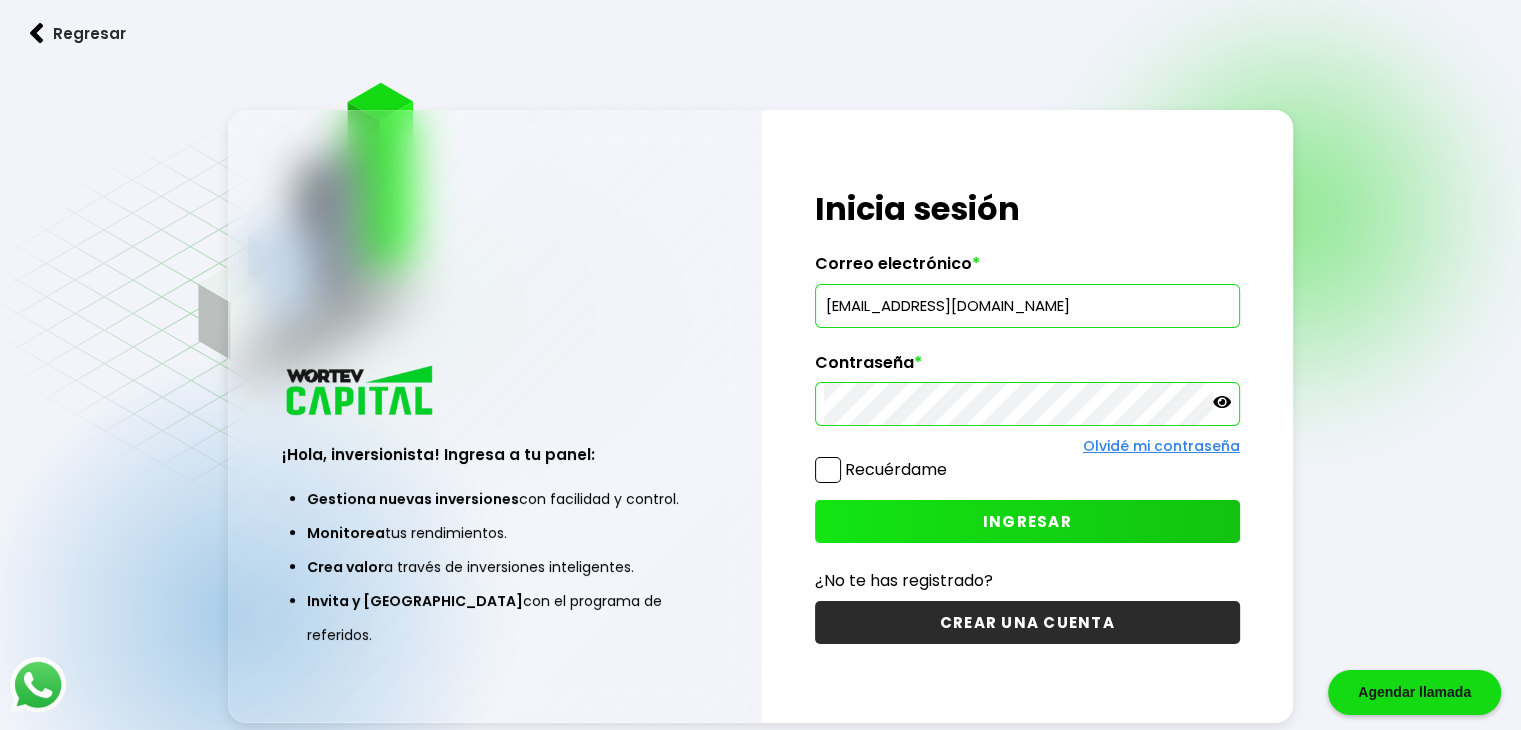 click on "INGRESAR" at bounding box center [1027, 521] 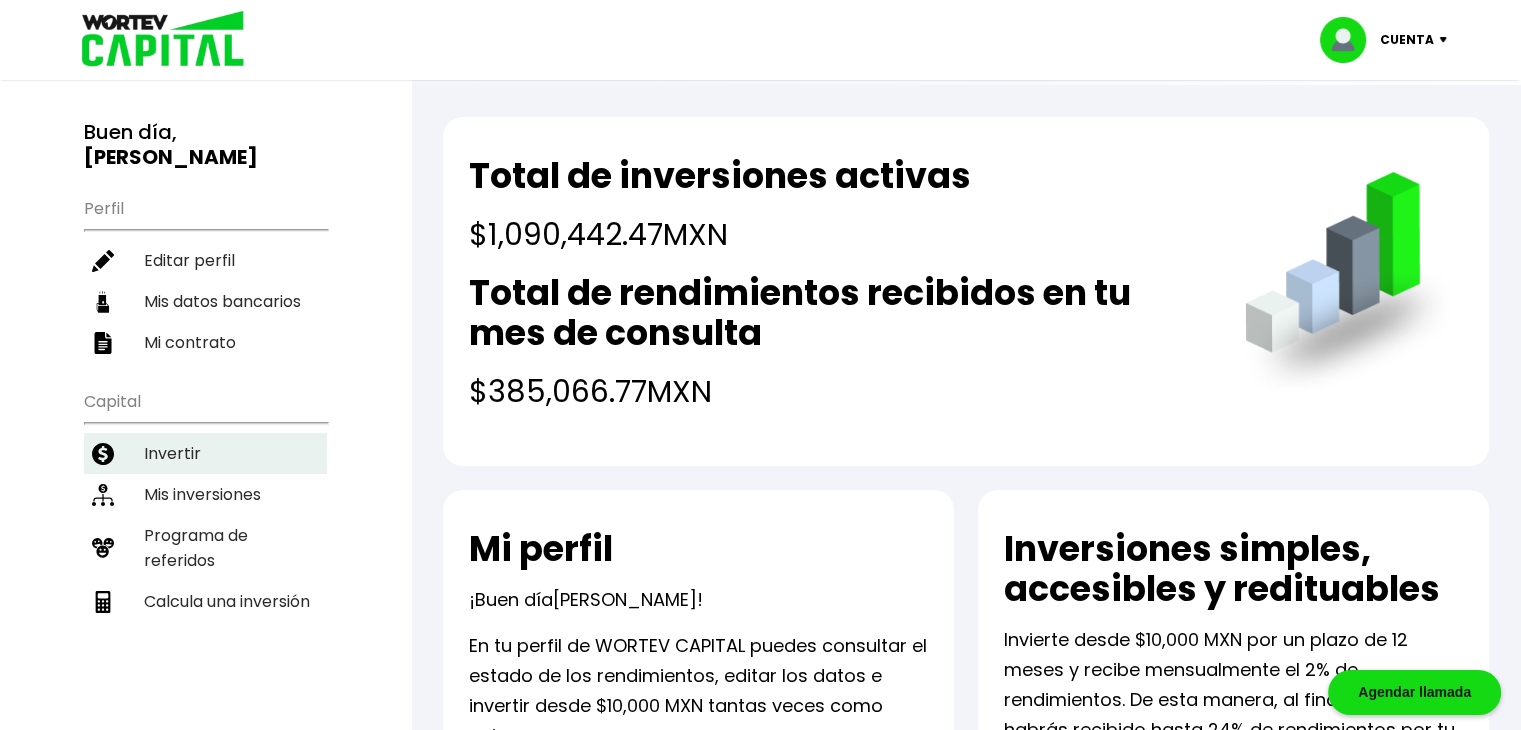 click on "Invertir" at bounding box center (205, 453) 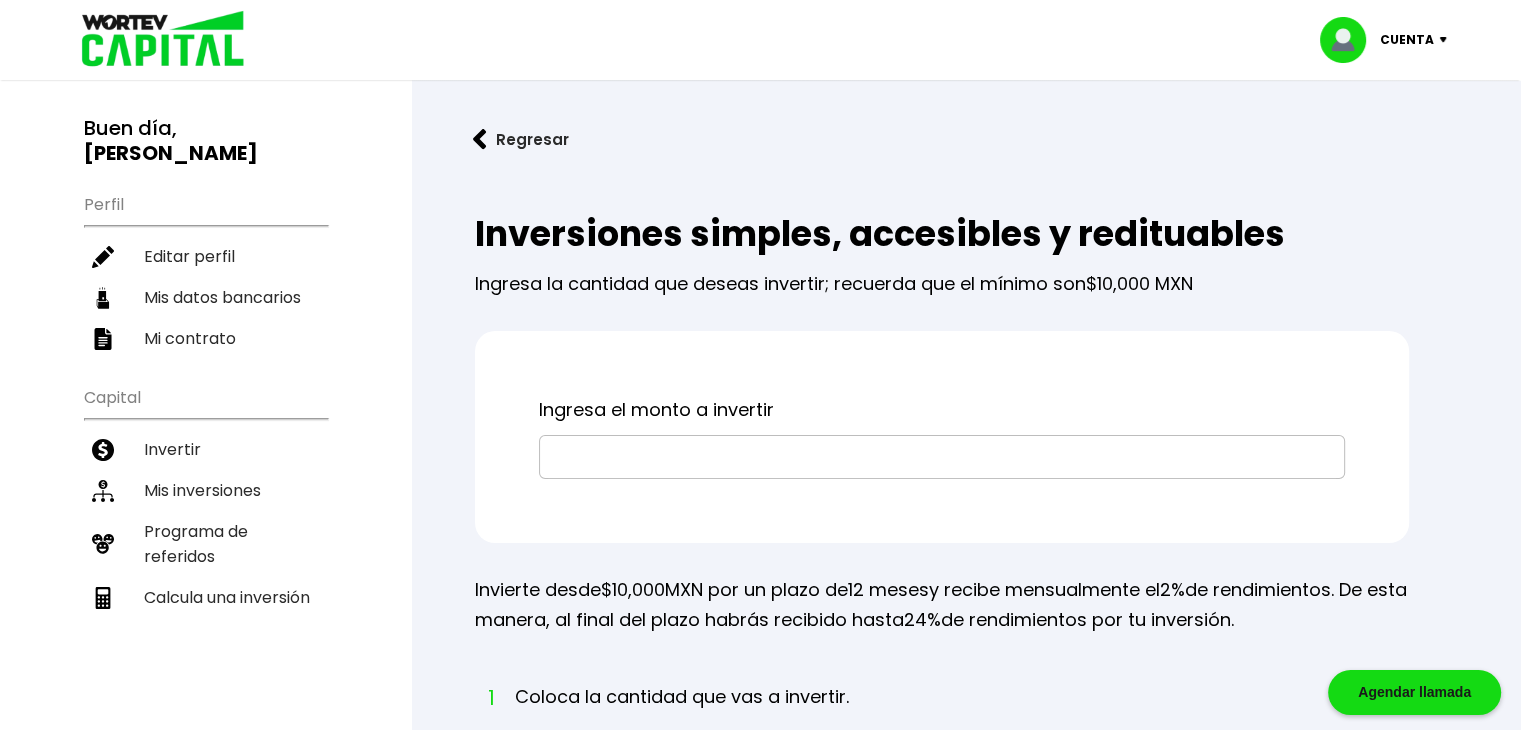 scroll, scrollTop: 0, scrollLeft: 0, axis: both 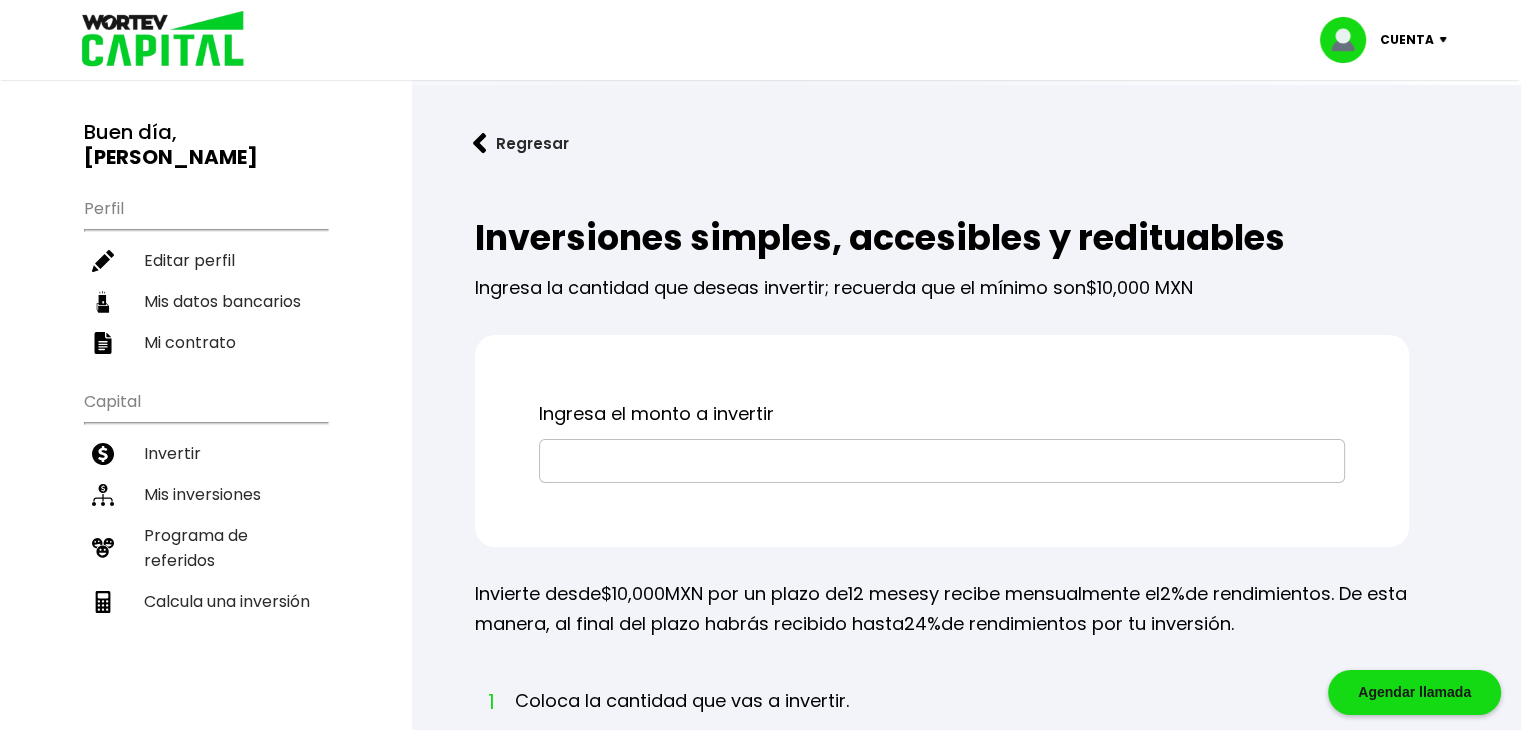 click on "Inversiones simples, accesibles y redituables Ingresa la cantidad que deseas invertir; recuerda que el mínimo son   $10,000 MXN Ingresa el monto a invertir Invierte desde  $10,000  MXN por un plazo de  12 meses  y recibe mensualmente el  2%  de rendimientos. De esta manera, al final del plazo habrás recibido hasta  24%  de rendimientos por tu inversión. 1   Coloca la cantidad que vas a invertir. 2   [PERSON_NAME], revisa y firma el contrato, así como los términos y condiciones. 3   Recibe en tu correo electrónico los datos bancarios para realizar la transferencia, así como tu número de pedido, el cual debes utilizar como concepto o número de referencia al realizar el SPEI. 4   Realiza tu depósito y envía el comprobante a [EMAIL_ADDRESS][DOMAIN_NAME] 5   Recibe en tu correo electrónico la confirmación de tu depósito. En este momento, tu dinero comenzará a generar rendimientos. Coloca la cantidad que vas a invertir. [PERSON_NAME], revisa y acepta el contrato, así como los términos y condiciones.   [EMAIL_ADDRESS][DOMAIN_NAME]" at bounding box center [966, 723] 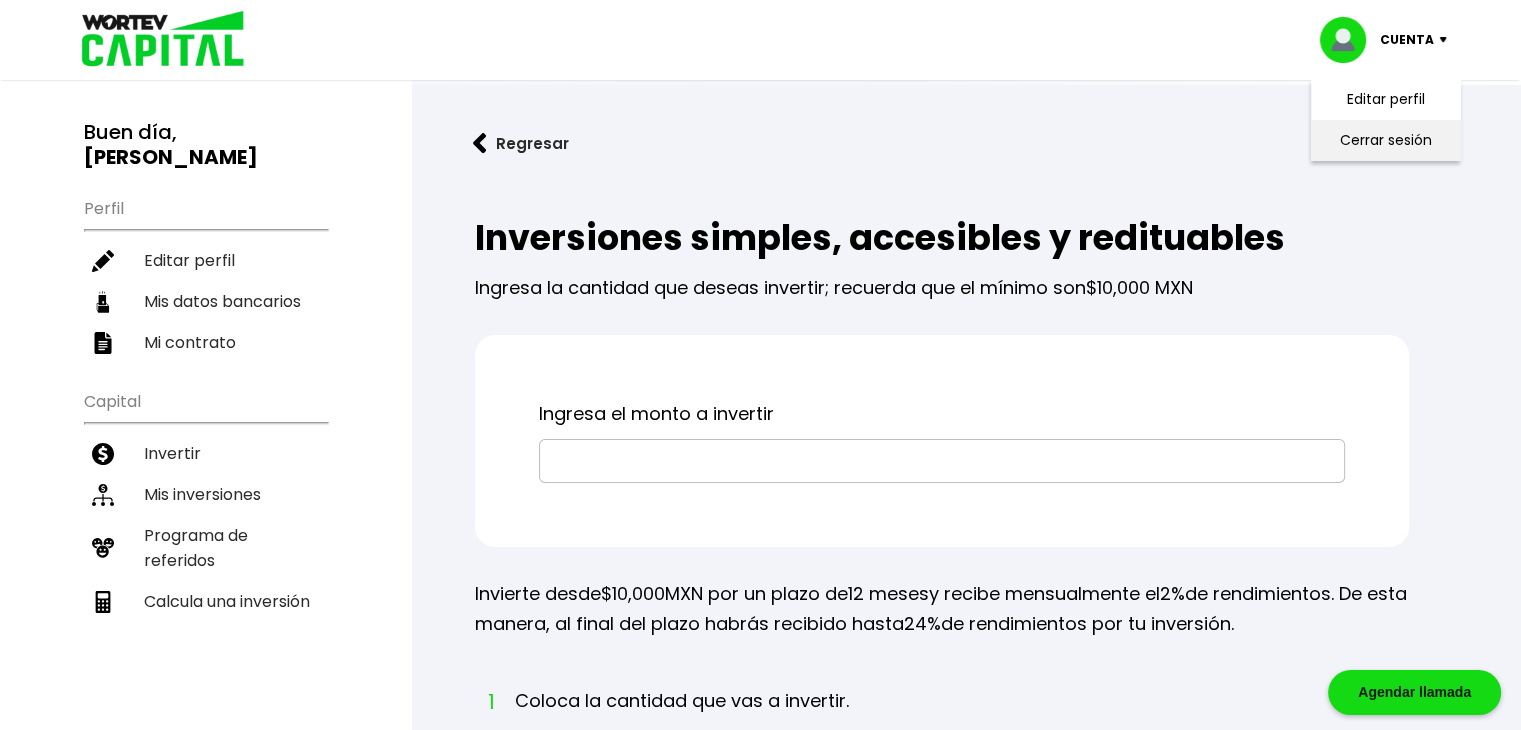 click on "Cerrar sesión" at bounding box center (1386, 140) 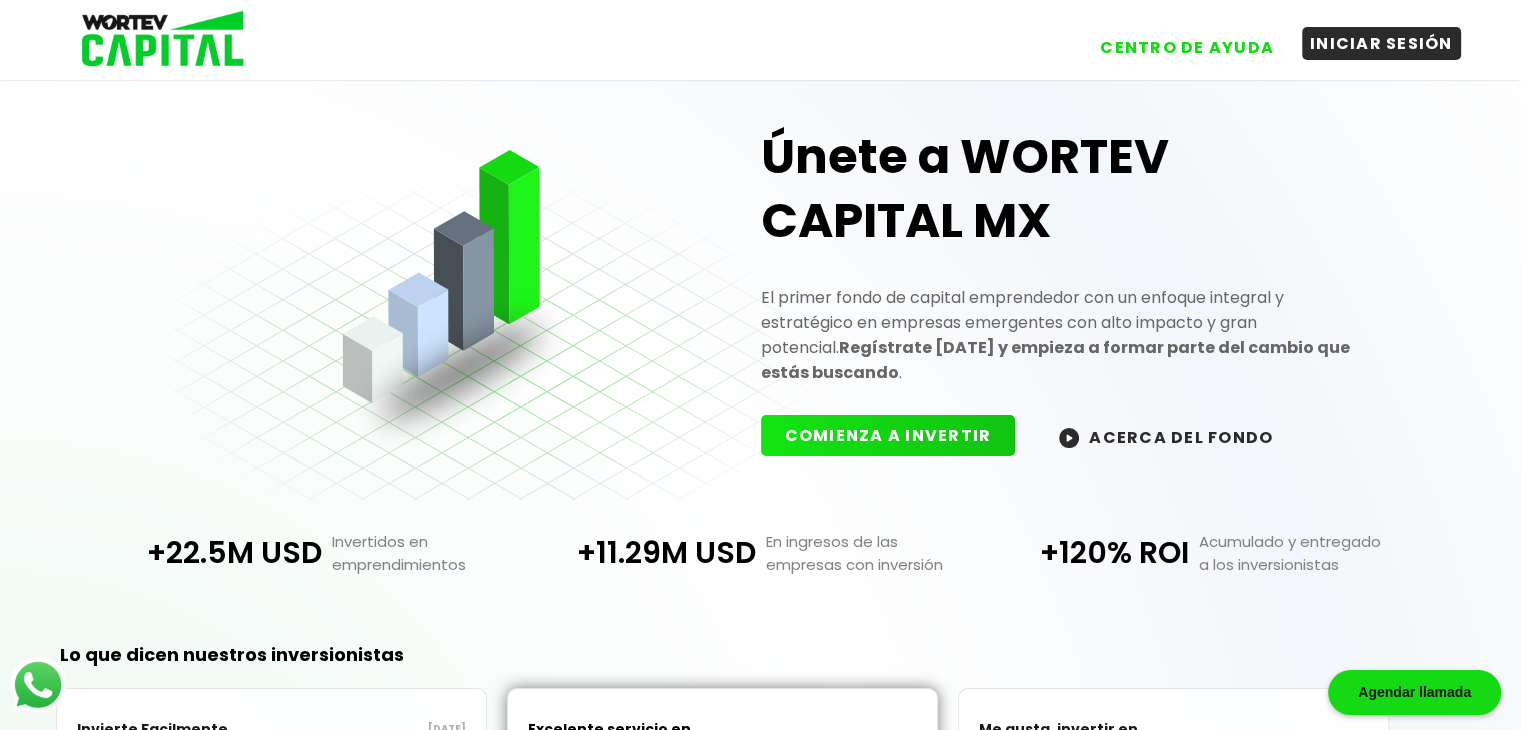 click on "INICIAR SESIÓN" at bounding box center [1381, 43] 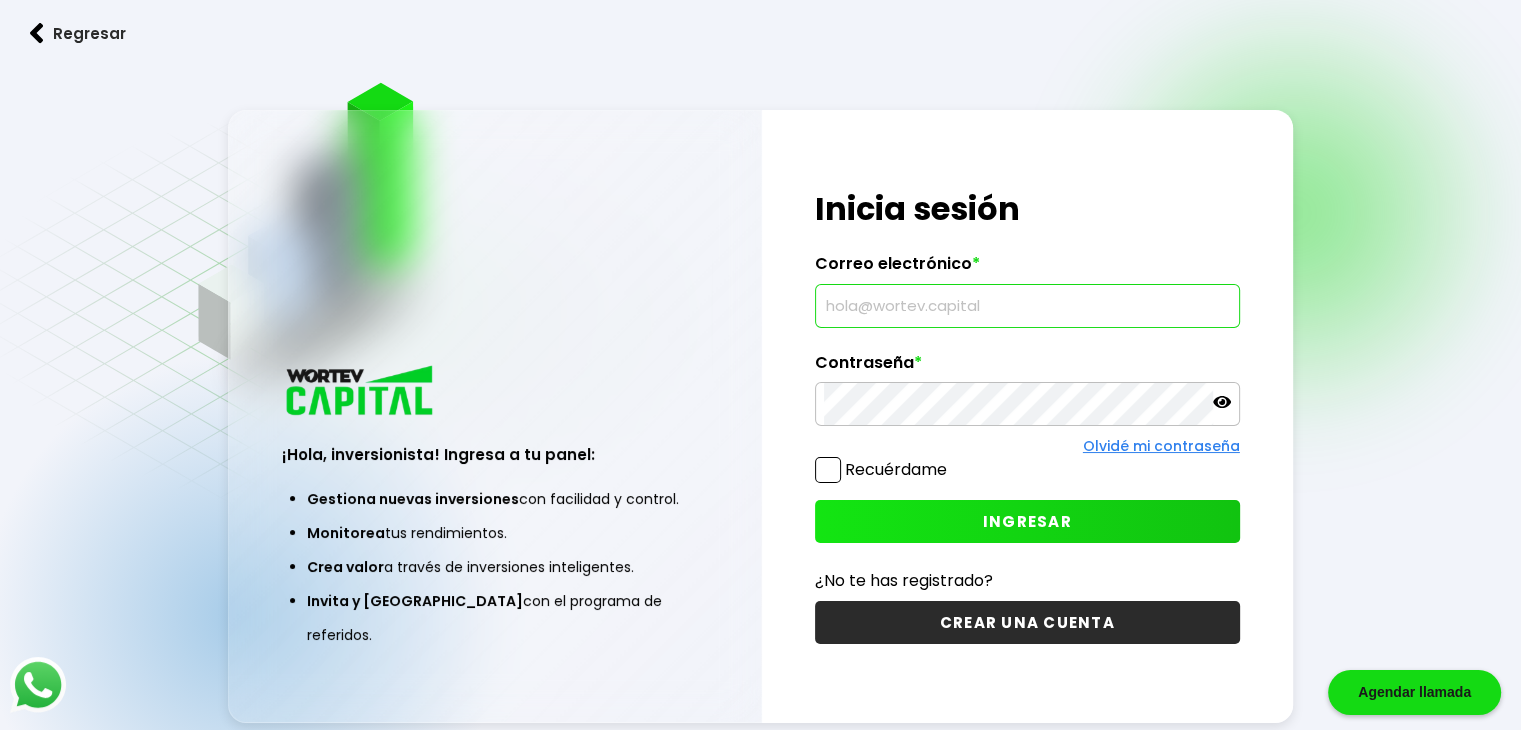 click at bounding box center [1027, 306] 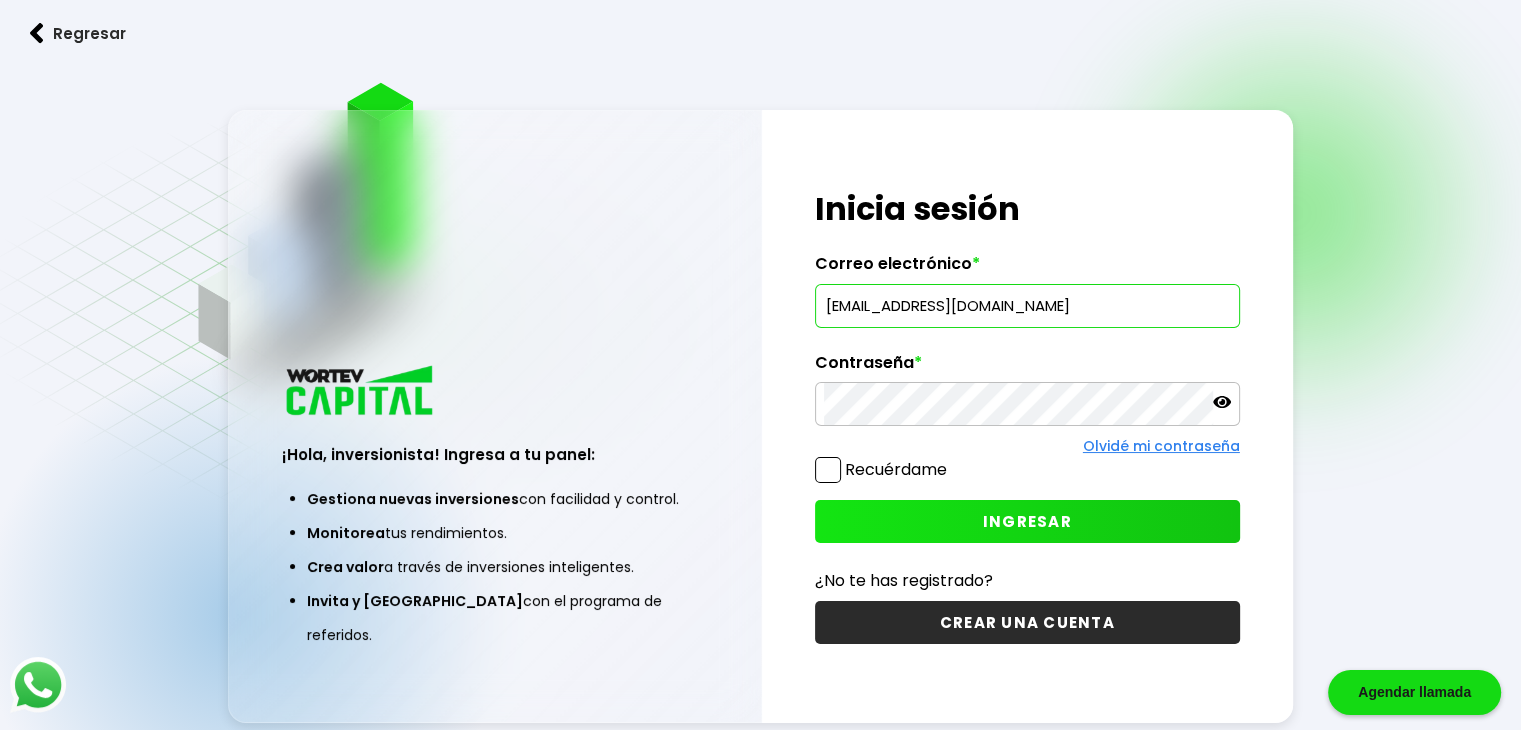 type on "[EMAIL_ADDRESS][DOMAIN_NAME]" 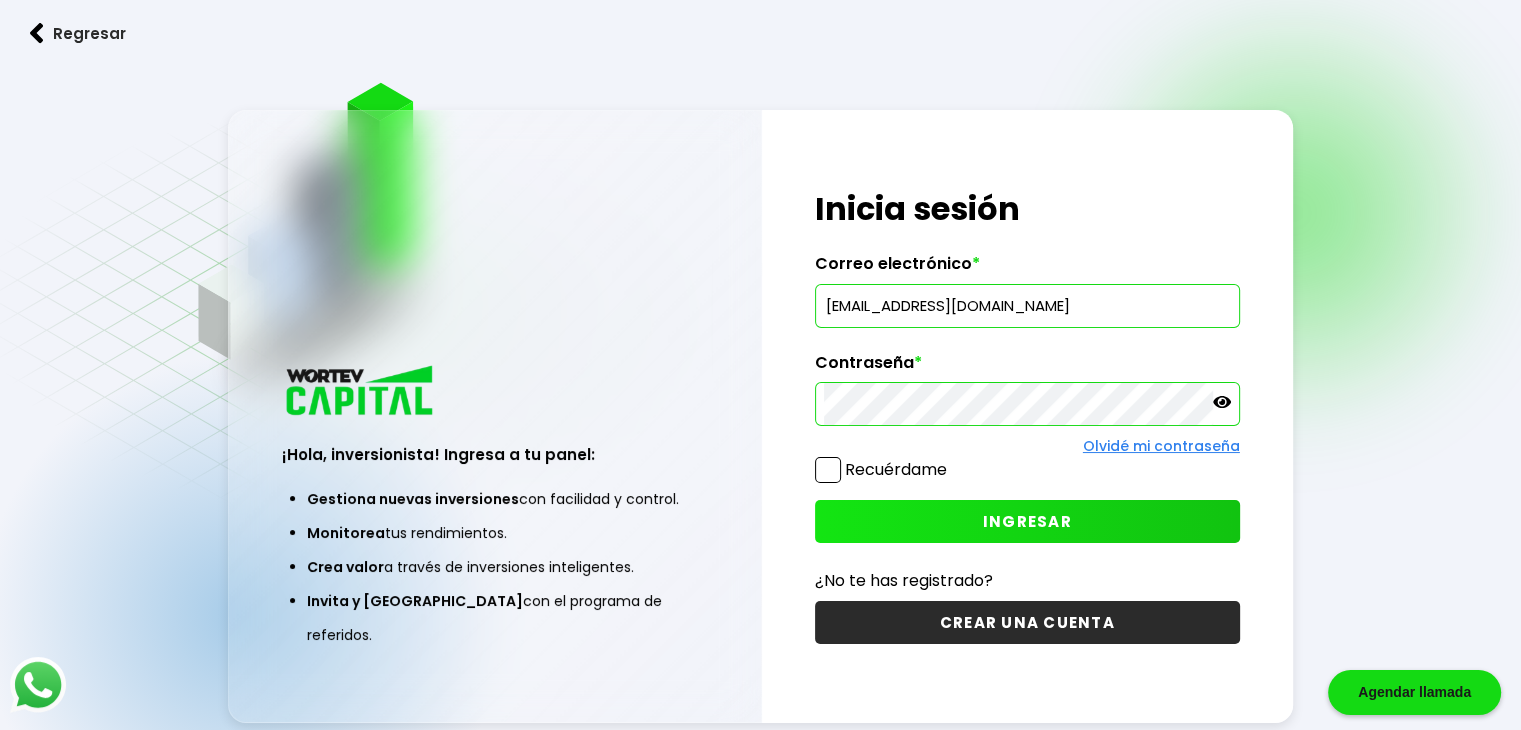click on "INGRESAR" at bounding box center (1027, 521) 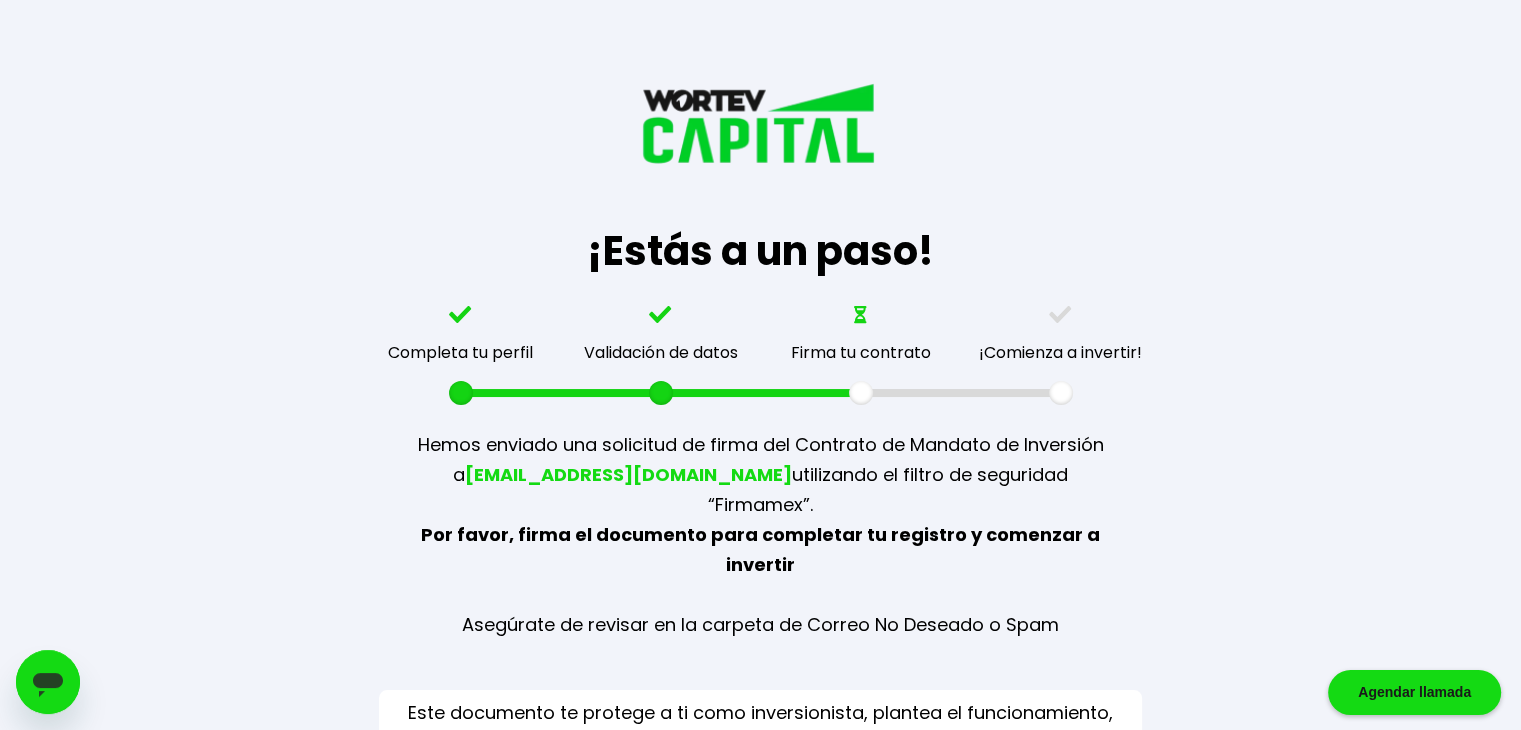 scroll, scrollTop: 0, scrollLeft: 0, axis: both 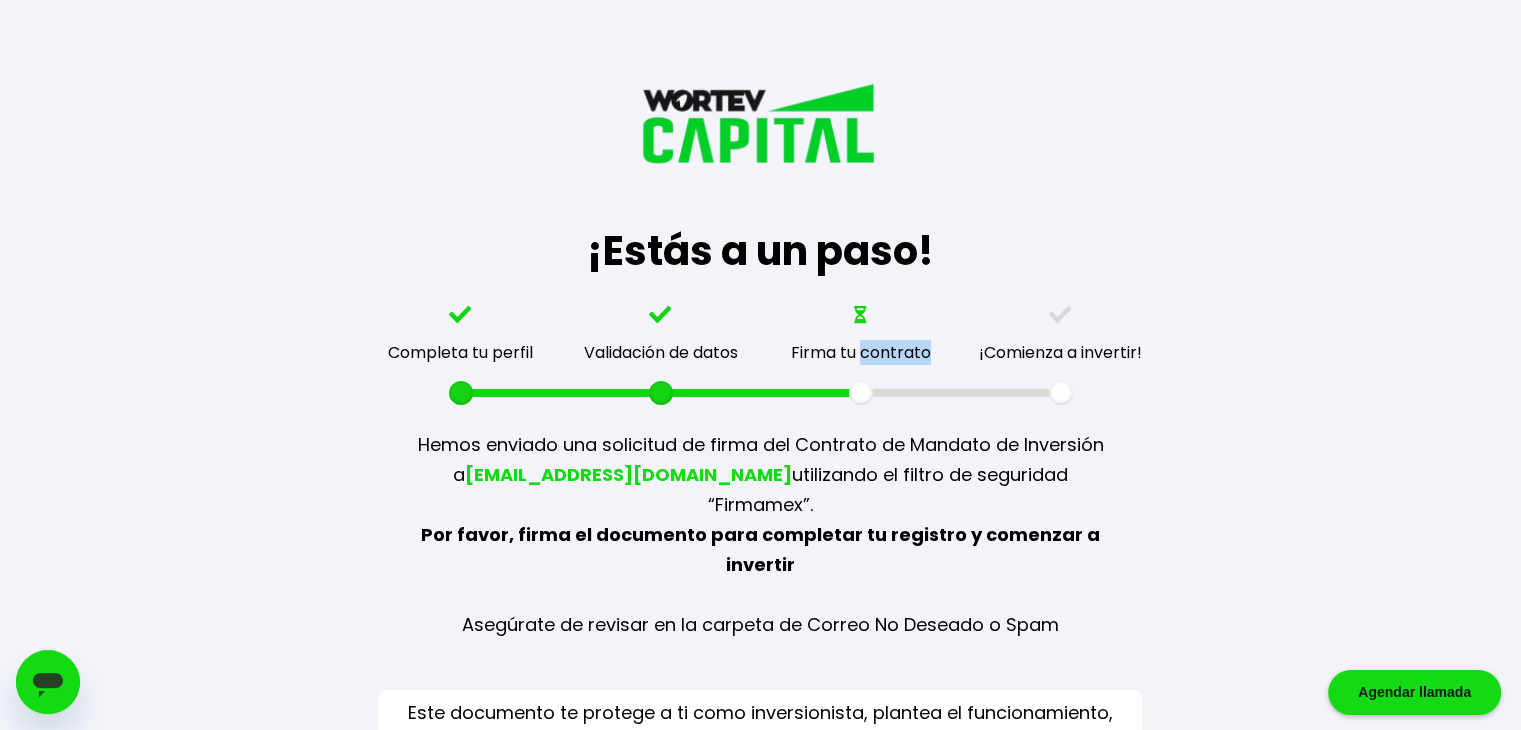 click on "Firma tu contrato" at bounding box center [861, 355] 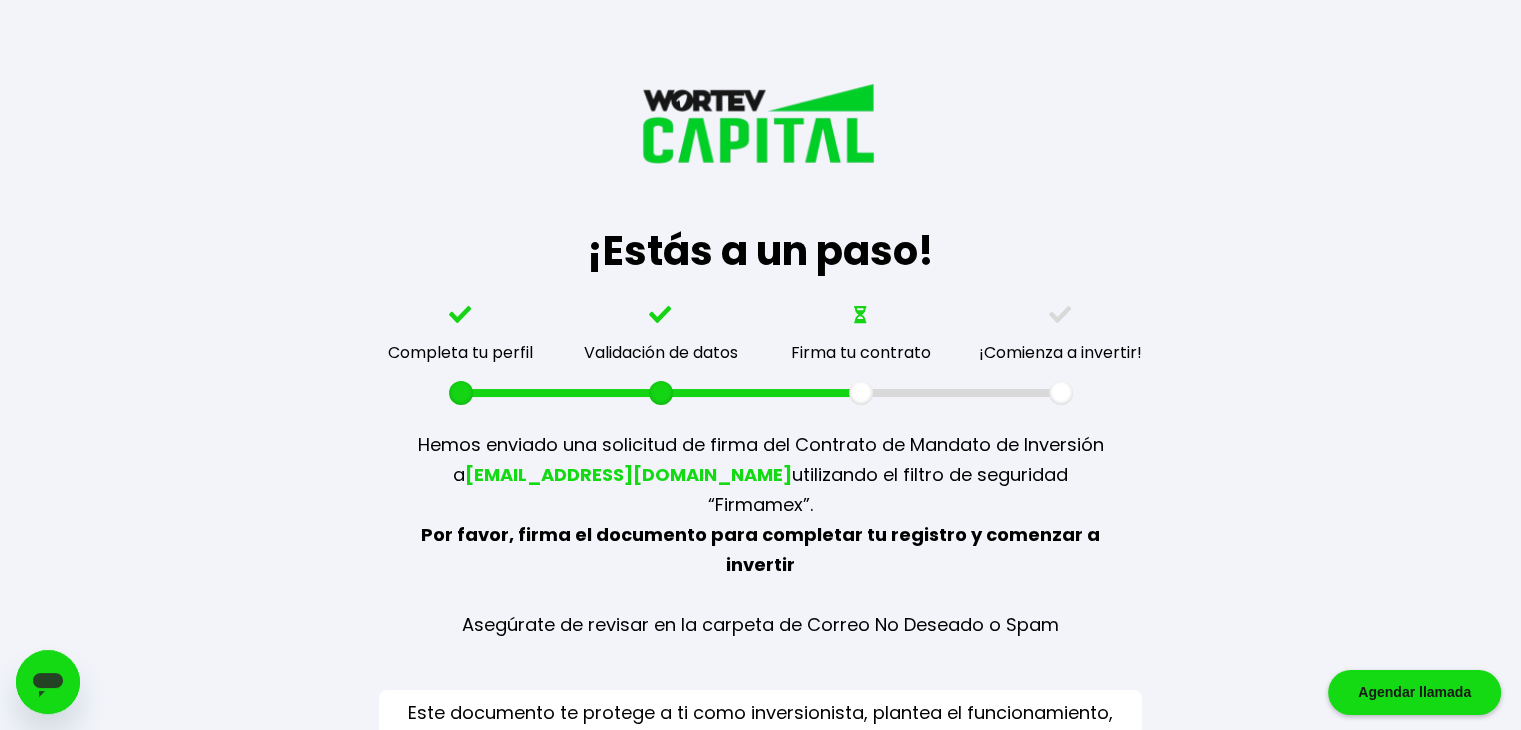click on "Hemos enviado una solicitud de firma del Contrato de Mandato de Inversión a  [EMAIL_ADDRESS][DOMAIN_NAME]  utilizando el filtro de seguridad “Firmamex”. Por favor, firma el documento para completar tu registro y comenzar a invertir   Asegúrate de revisar en la carpeta de Correo No Deseado o Spam" at bounding box center (761, 535) 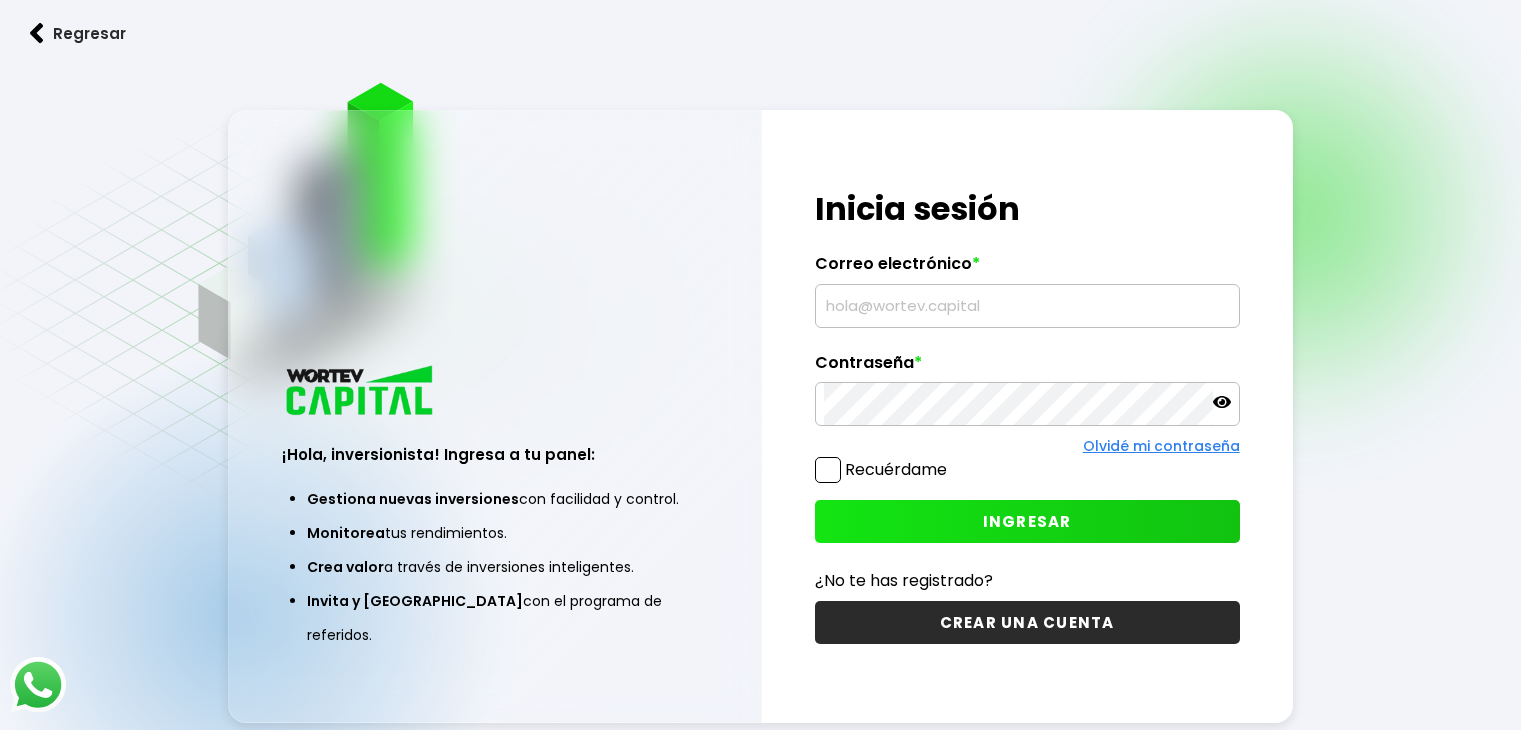 scroll, scrollTop: 0, scrollLeft: 0, axis: both 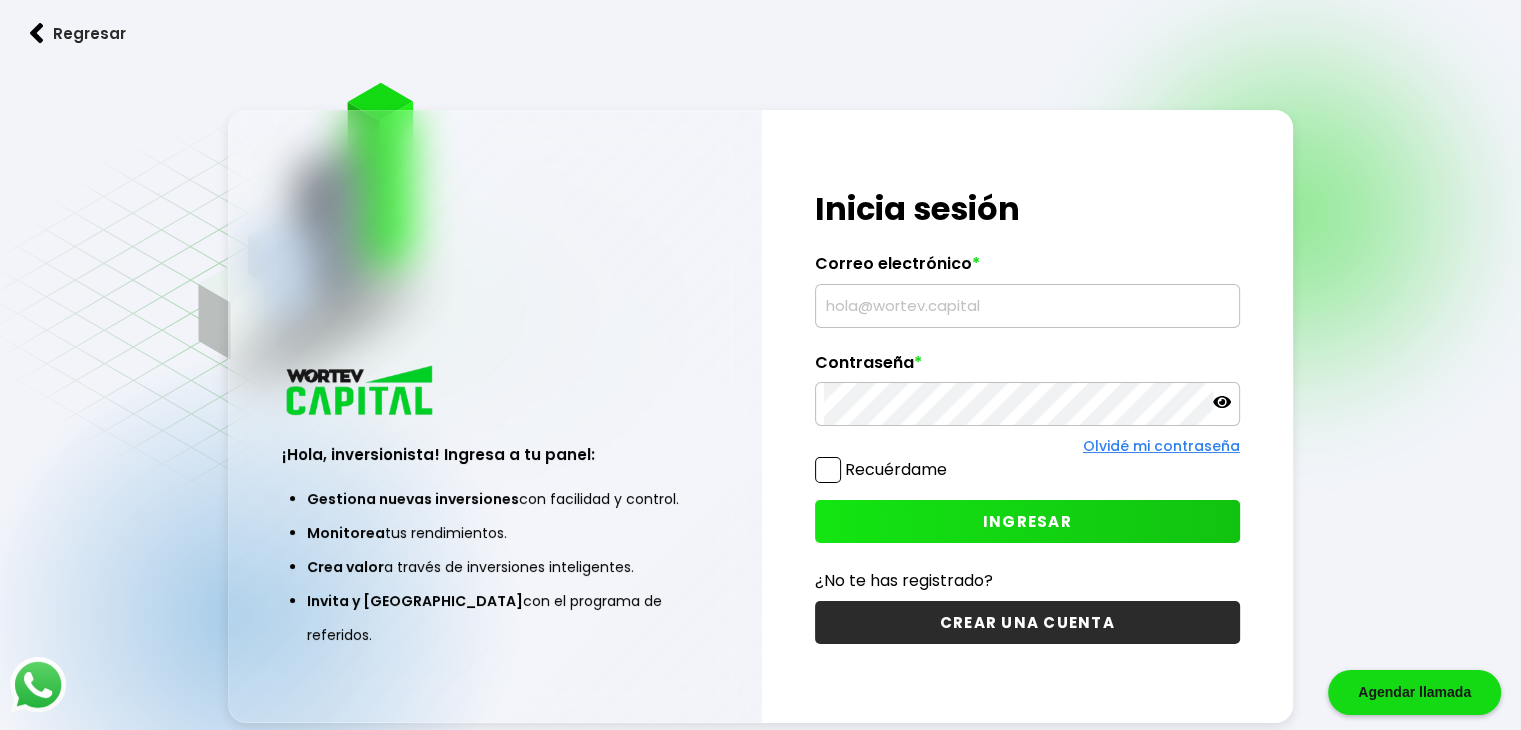 click on "¡Hola, inversionista! Ingresa a tu panel: Gestiona nuevas inversiones  con facilidad y control. Monitorea  tus rendimientos. Crea valor  a través de inversiones inteligentes. Invita y gana  con el programa de referidos." at bounding box center (494, 416) 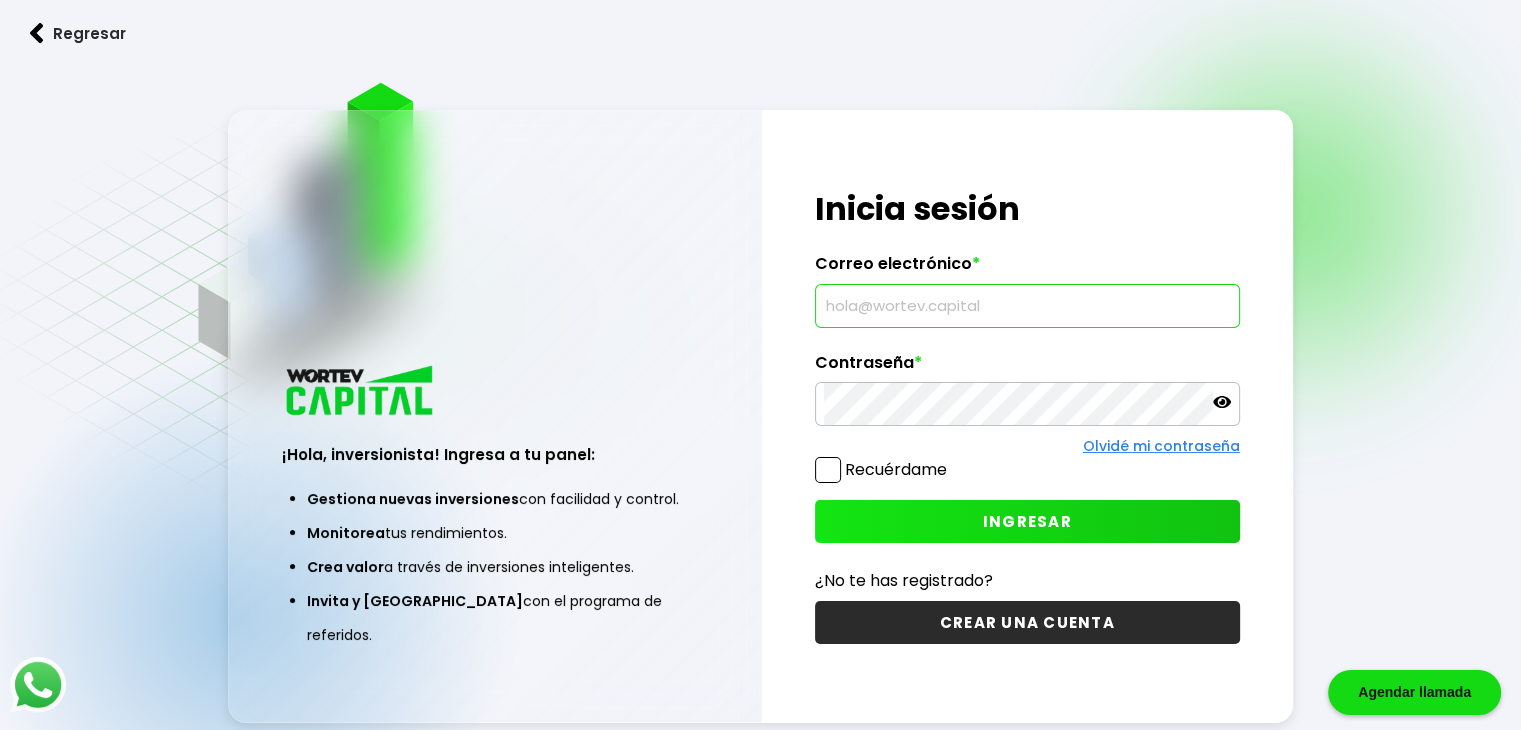 click at bounding box center [1027, 306] 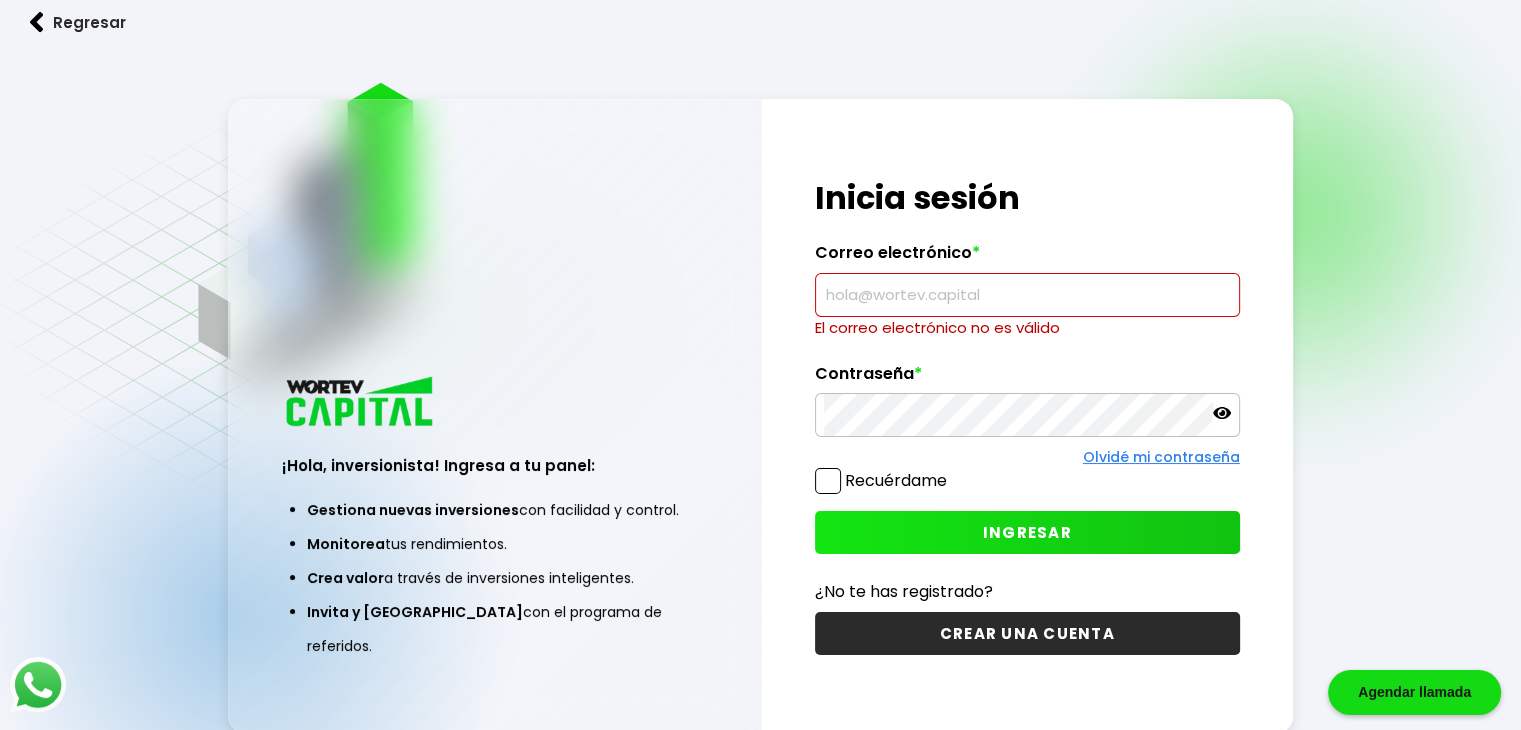 click at bounding box center [1027, 295] 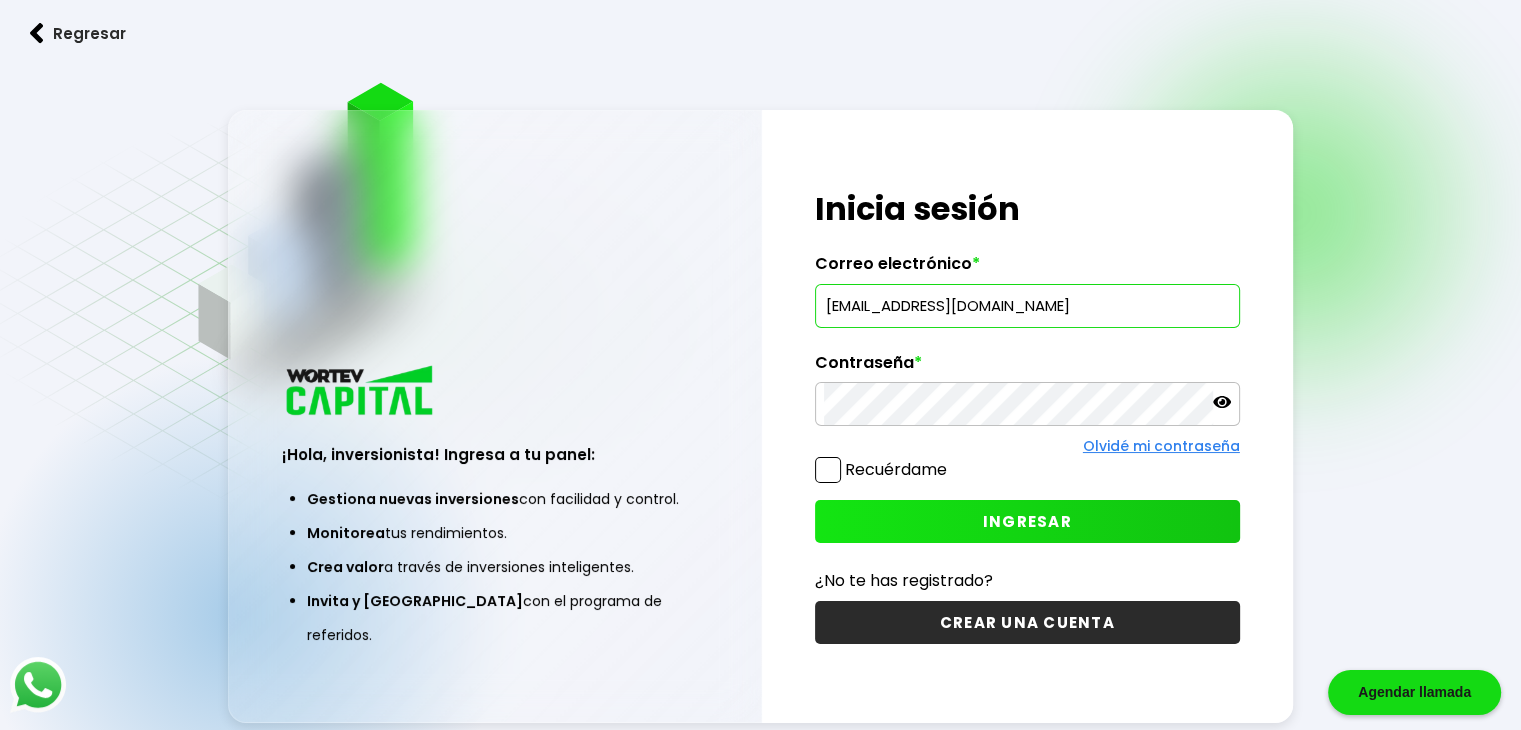 type on "[EMAIL_ADDRESS][DOMAIN_NAME]" 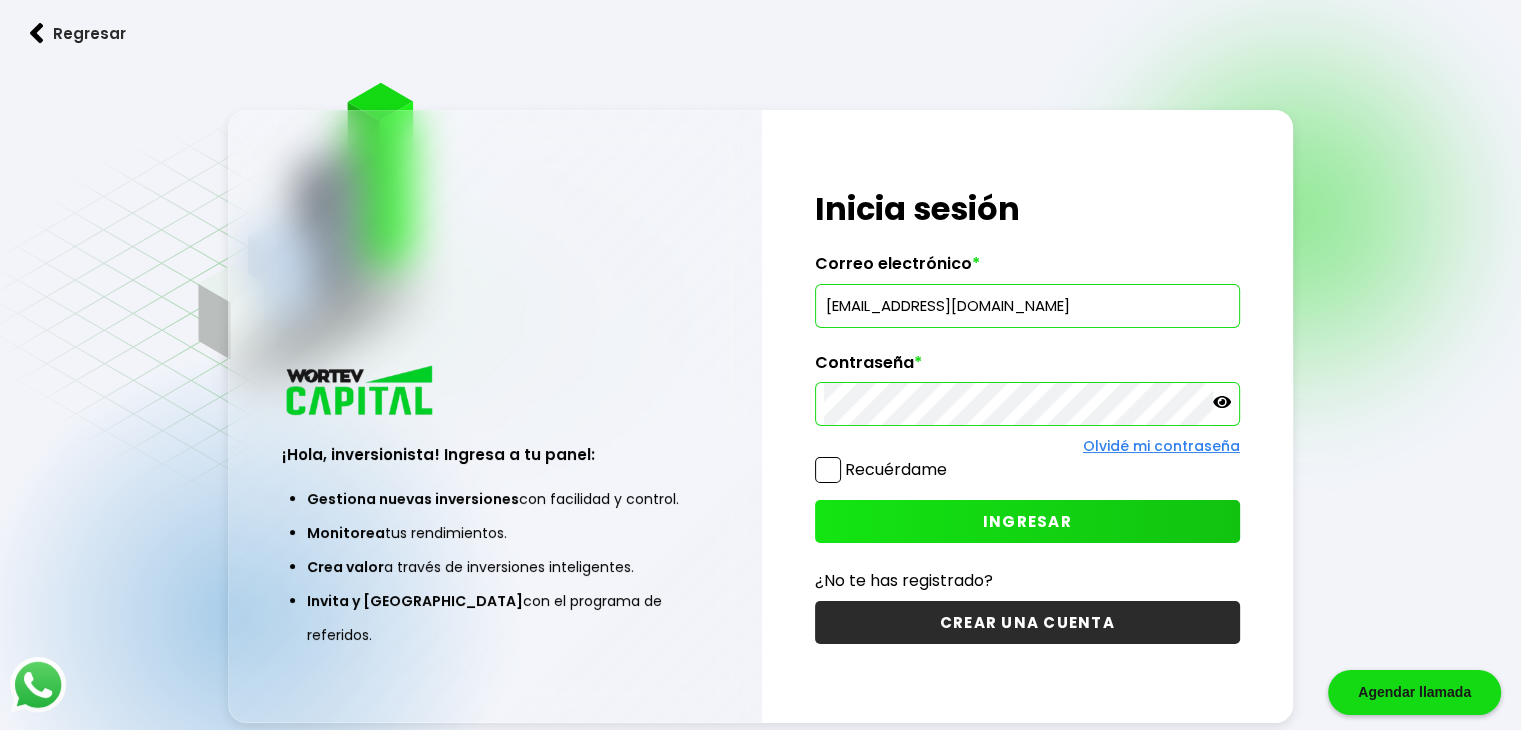 click on "INGRESAR" at bounding box center (1027, 521) 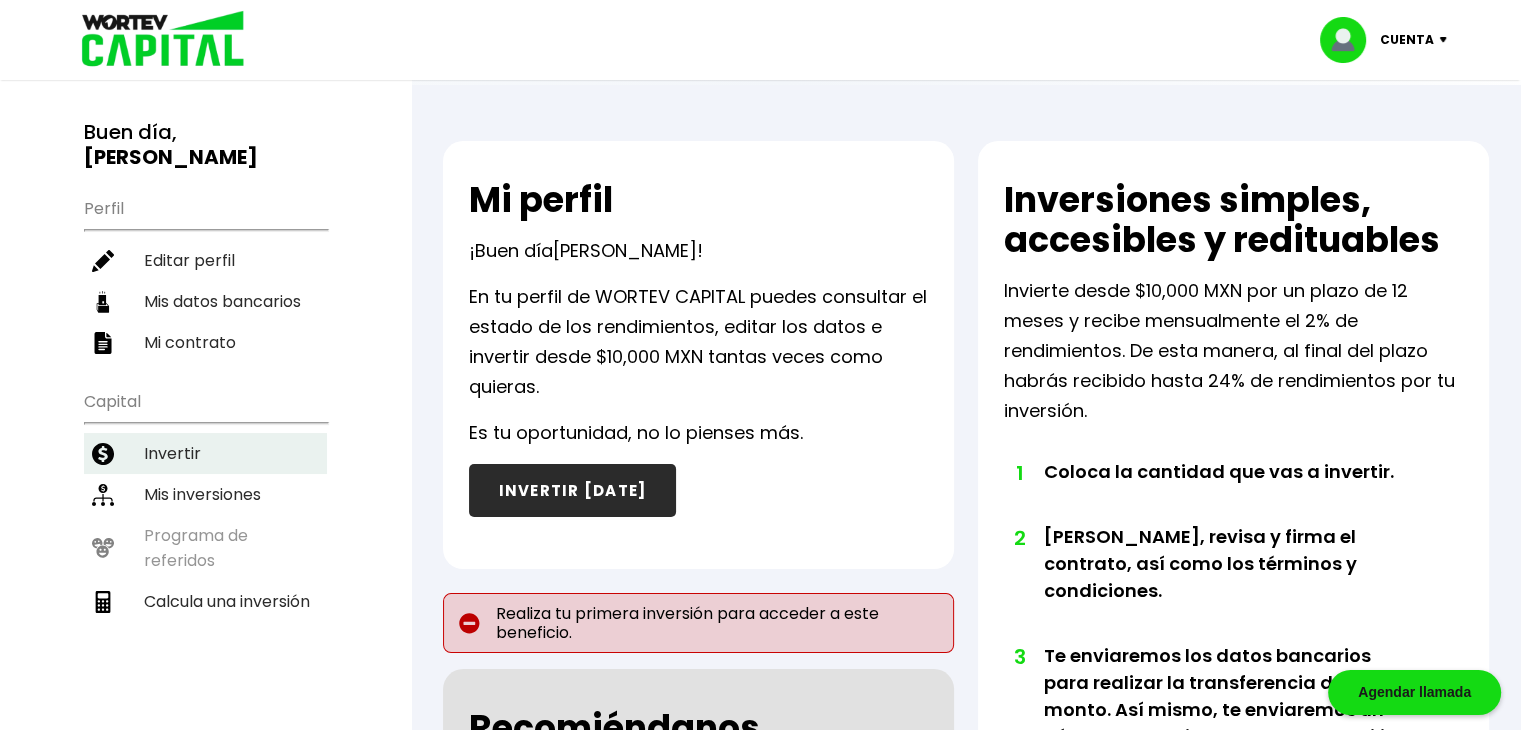 click on "Invertir" at bounding box center (205, 453) 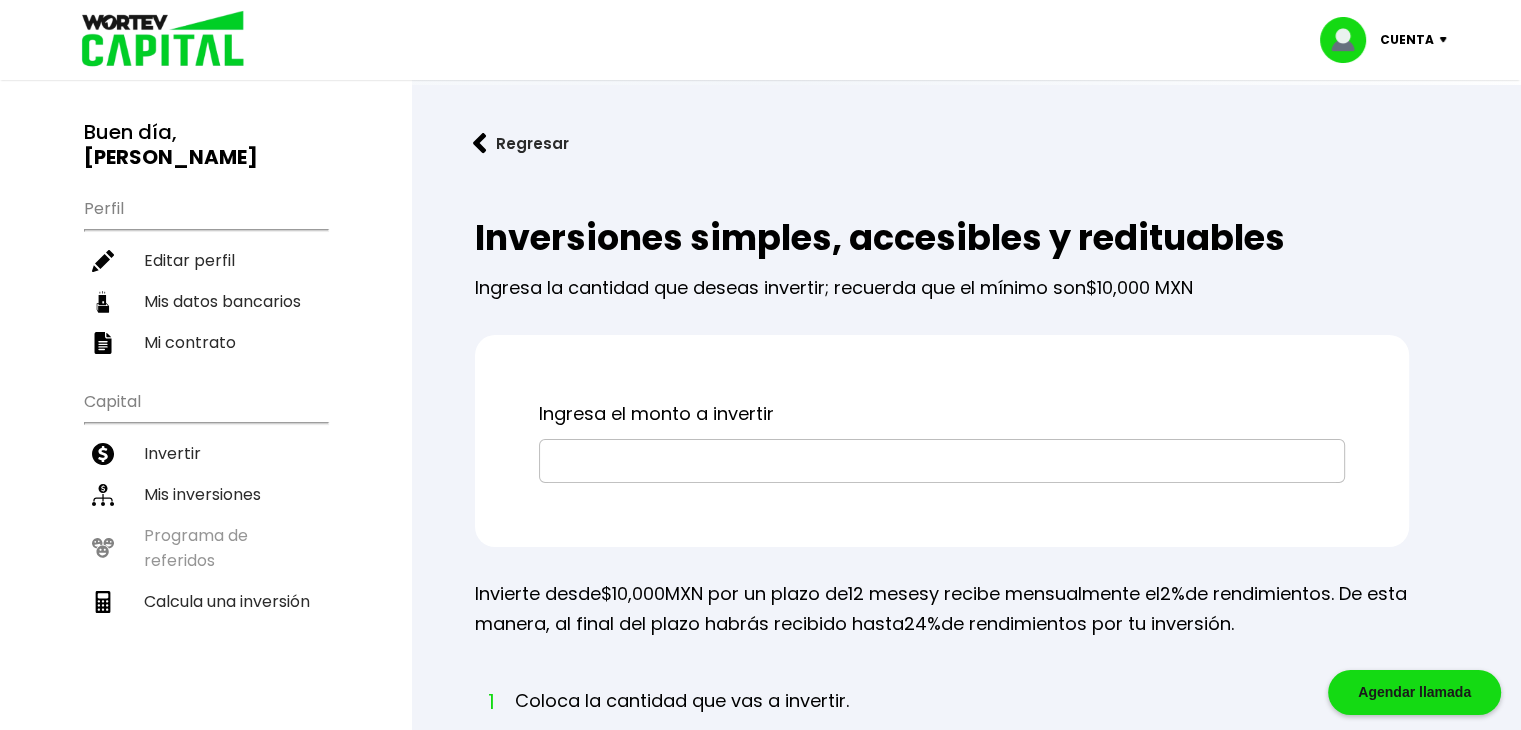 click at bounding box center [942, 461] 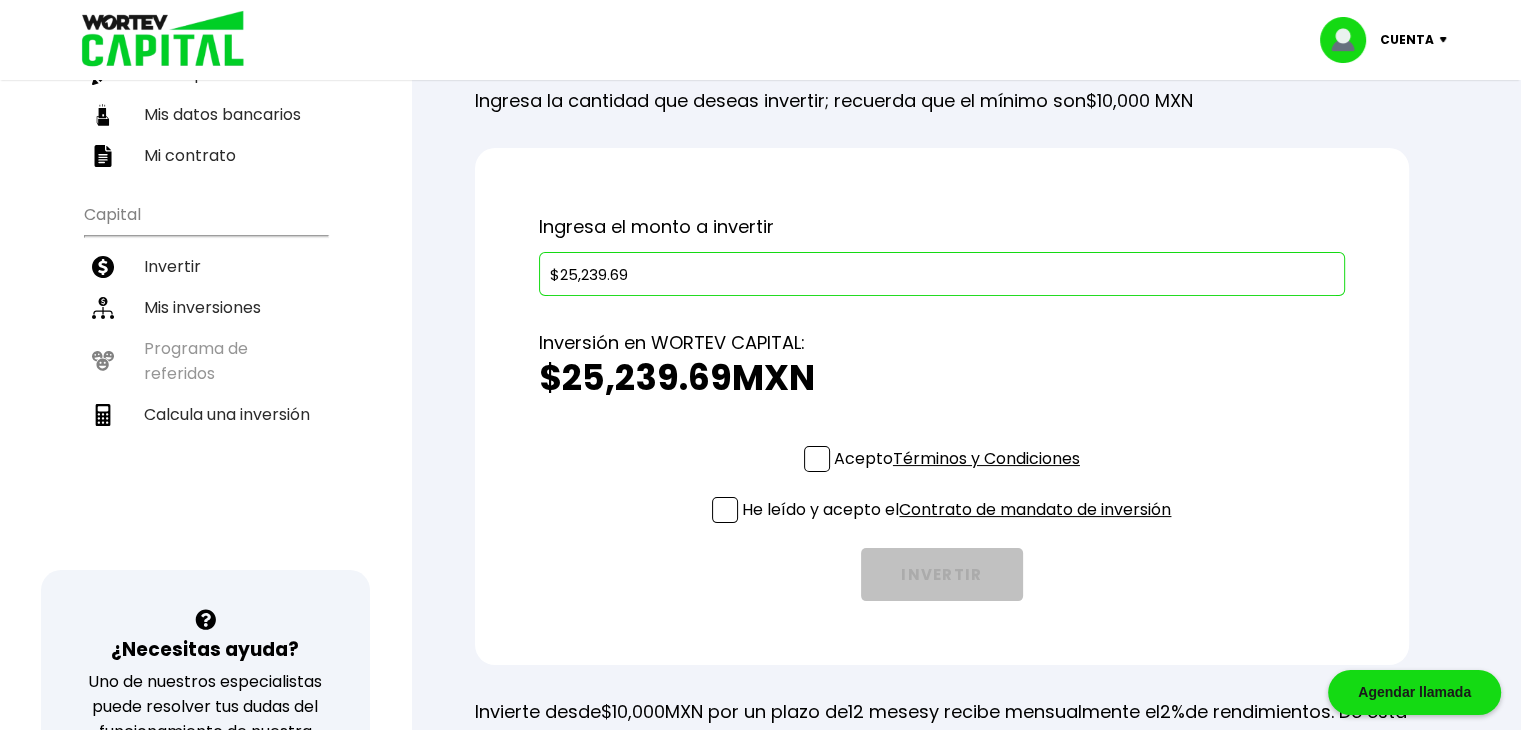 scroll, scrollTop: 200, scrollLeft: 0, axis: vertical 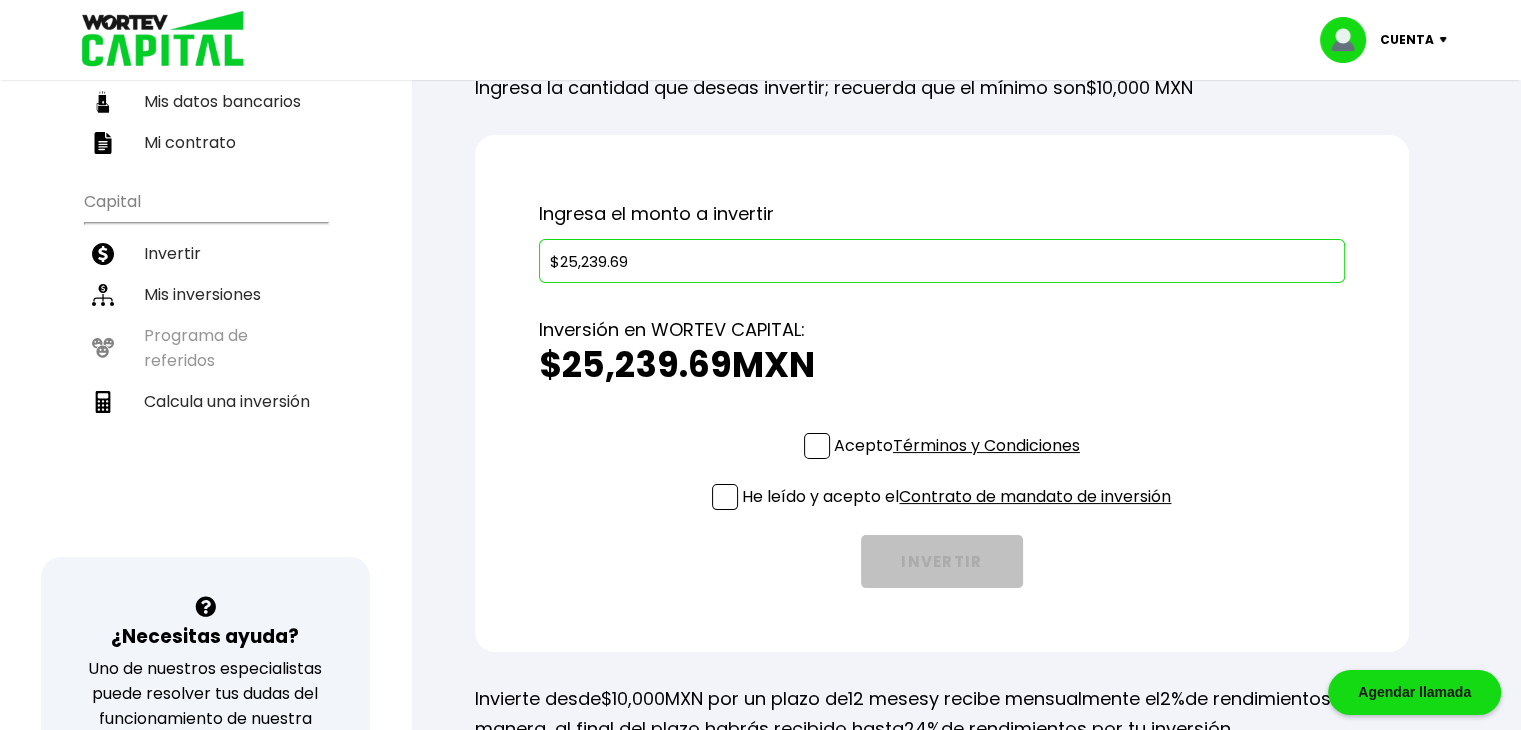 type on "$25,239.69" 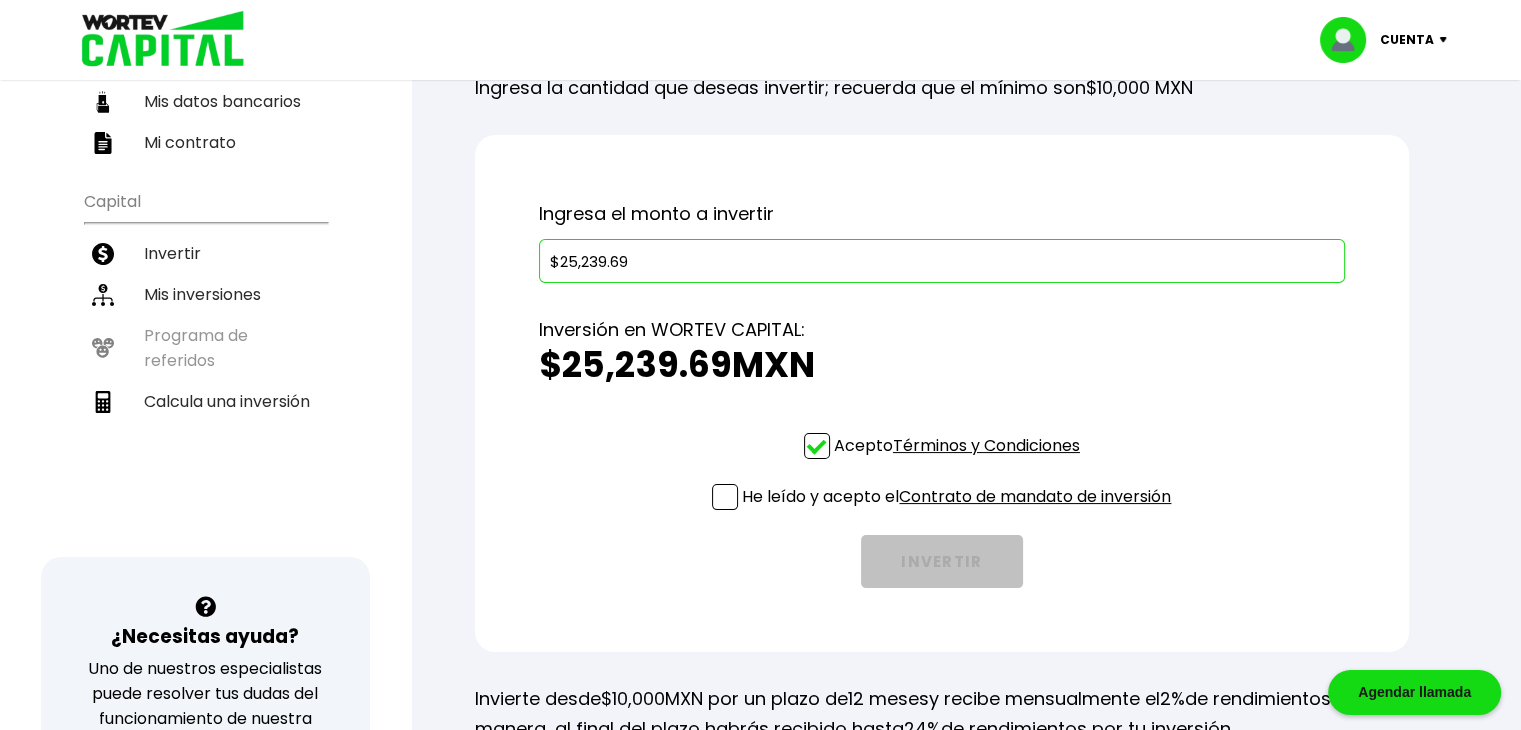click at bounding box center [725, 497] 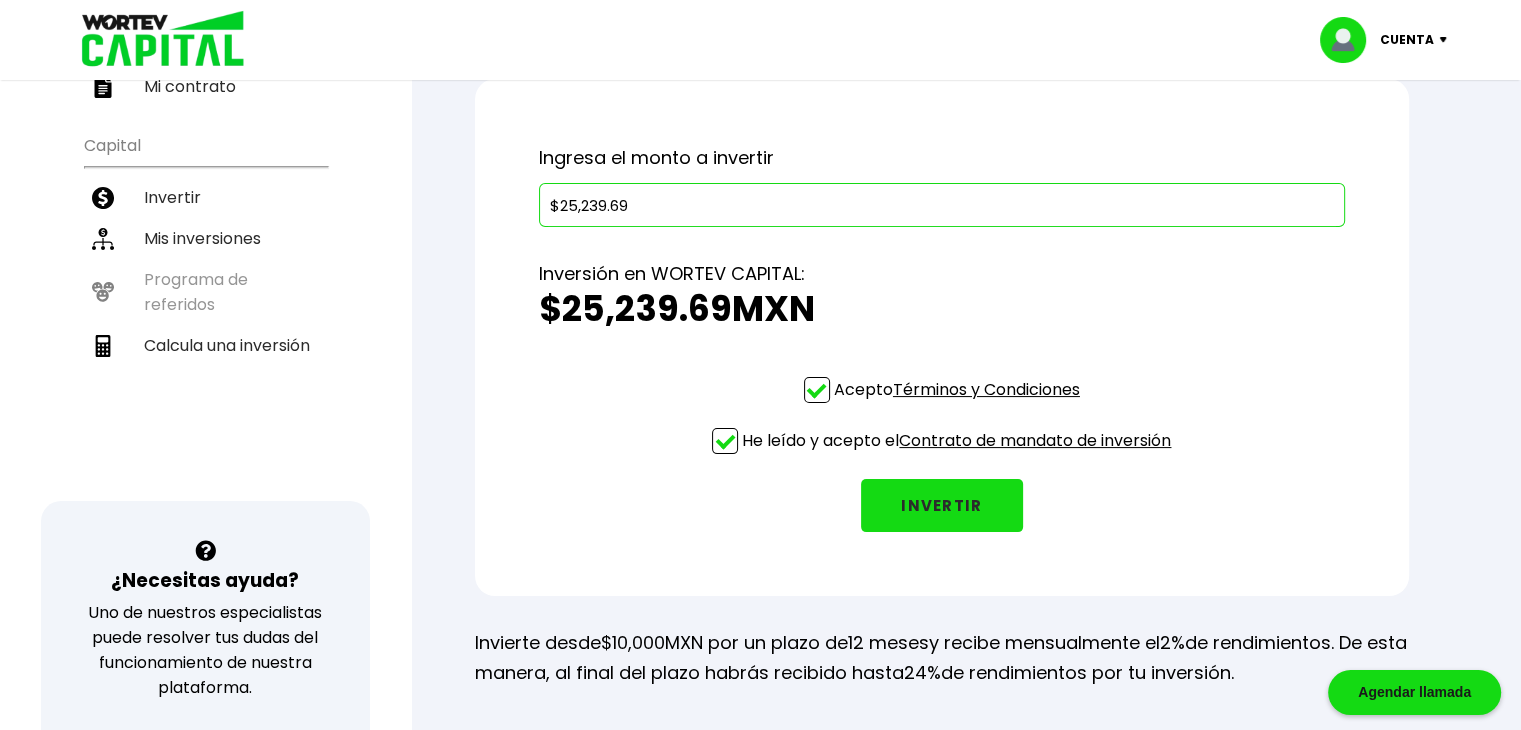 scroll, scrollTop: 221, scrollLeft: 0, axis: vertical 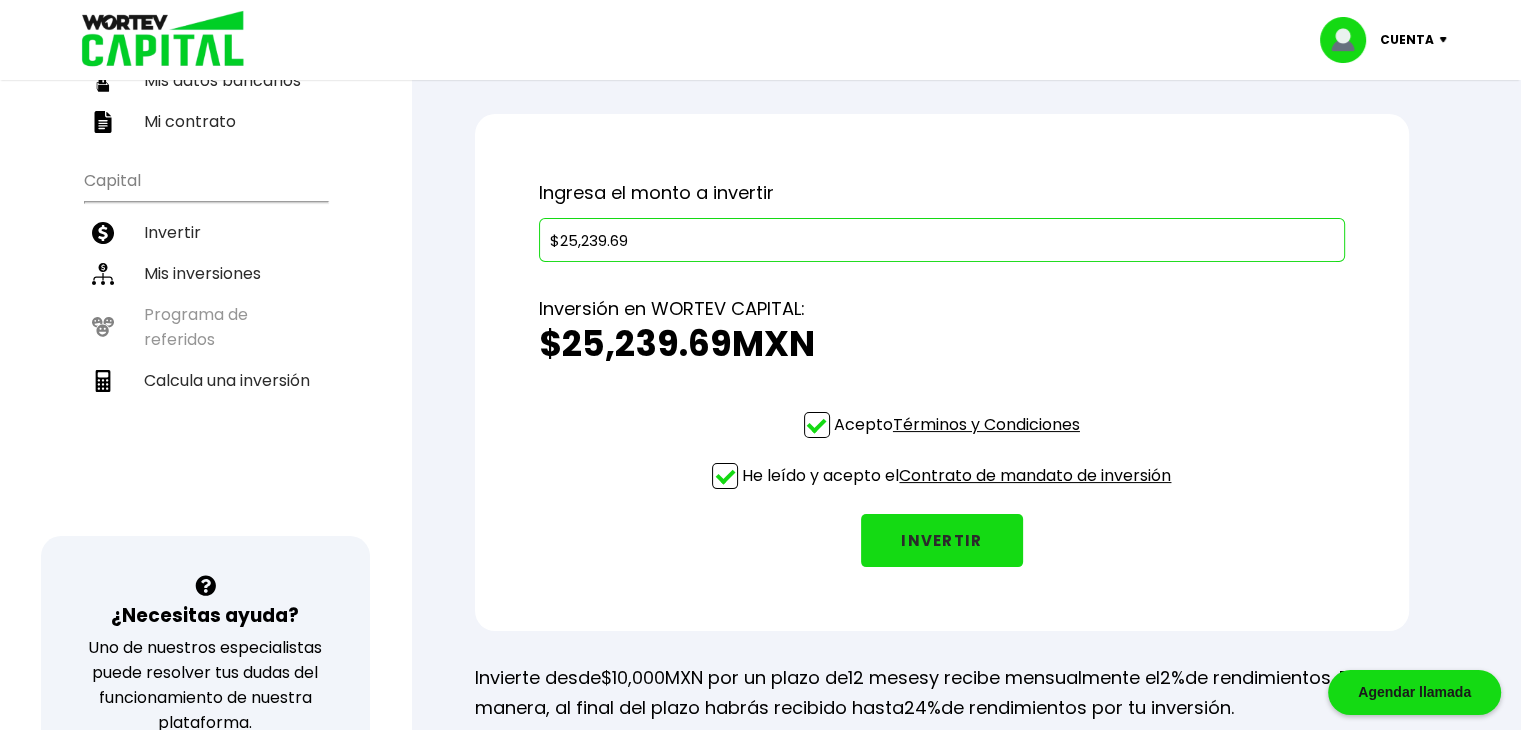 click on "INVERTIR" at bounding box center [942, 540] 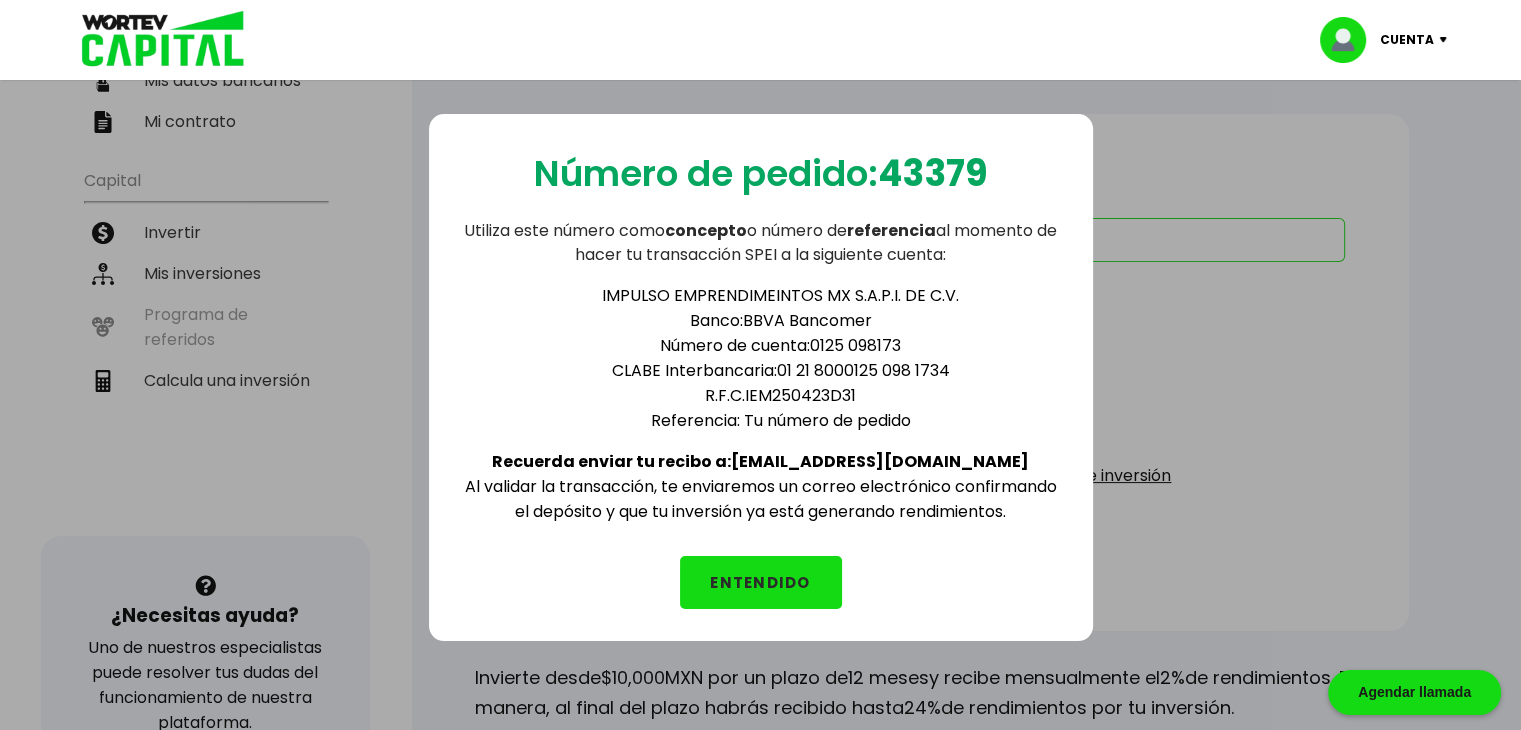 click on "ENTENDIDO" at bounding box center (761, 582) 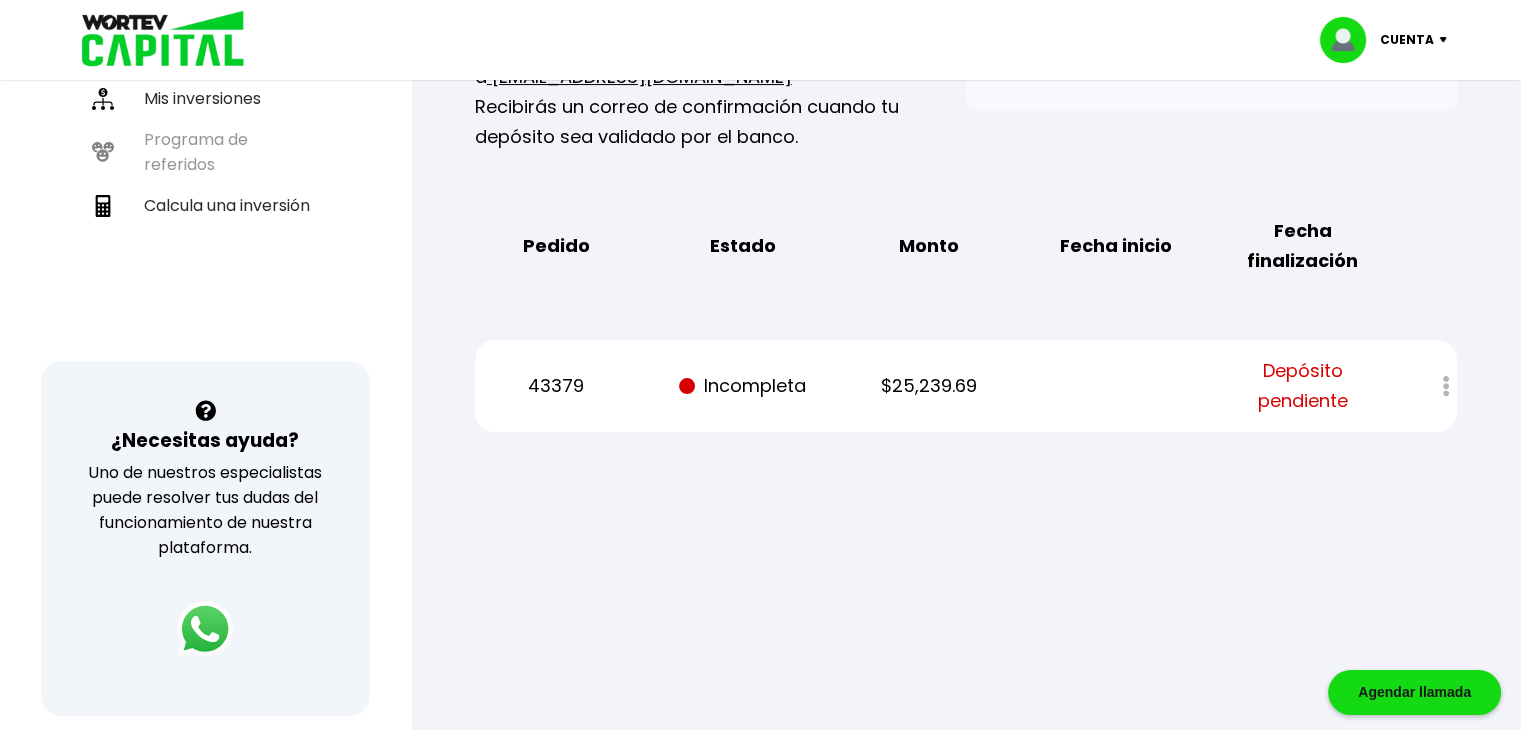 scroll, scrollTop: 400, scrollLeft: 0, axis: vertical 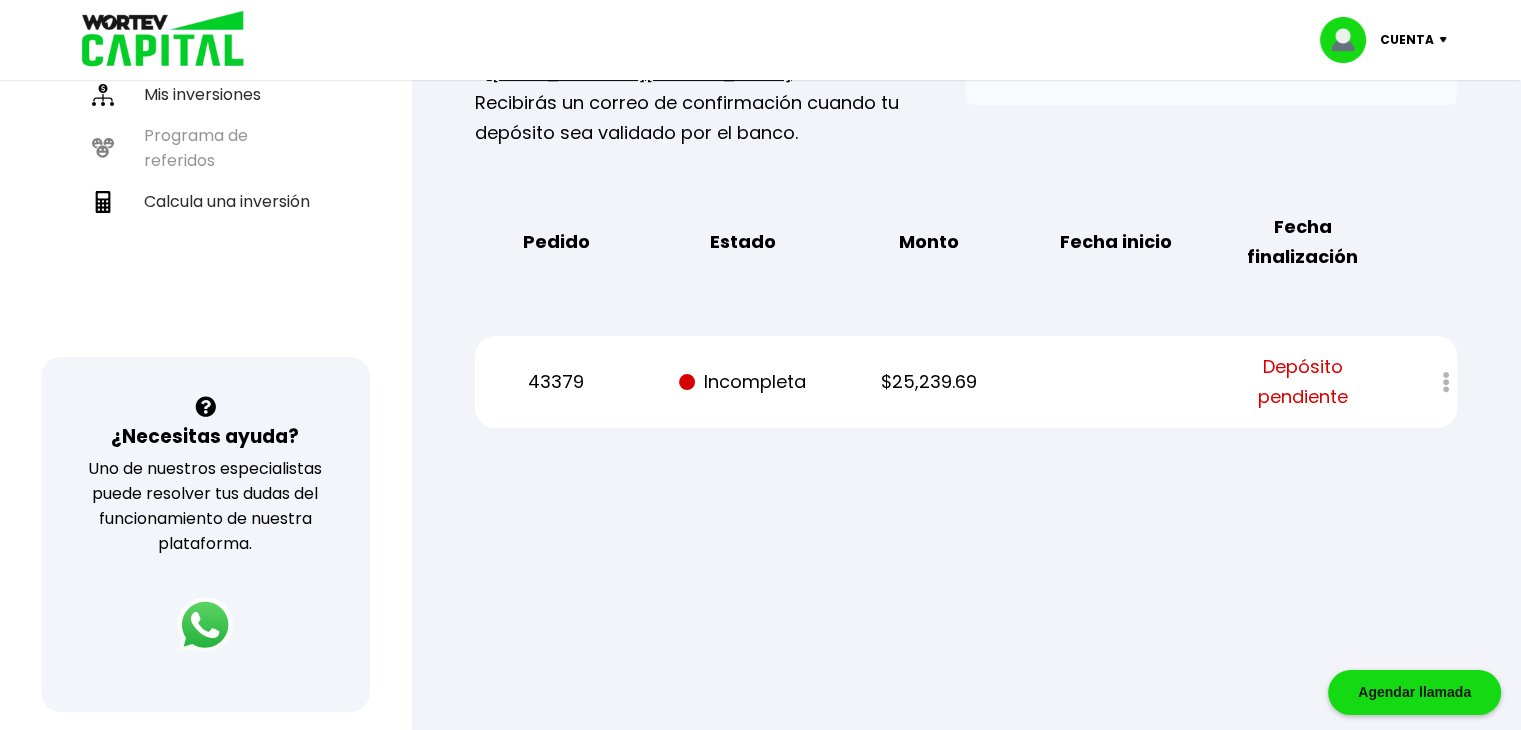 click at bounding box center (760, 365) 